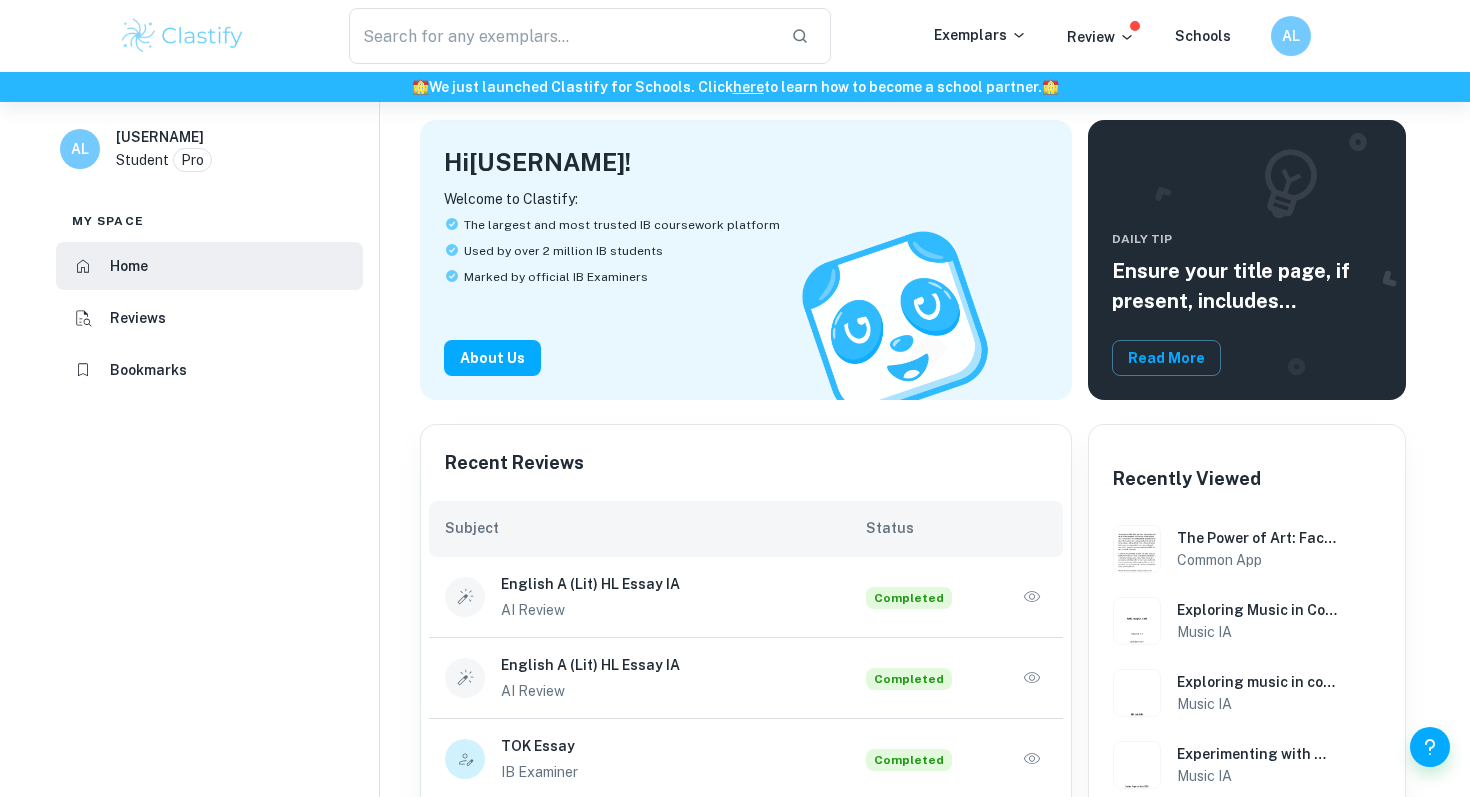 scroll, scrollTop: 239, scrollLeft: 0, axis: vertical 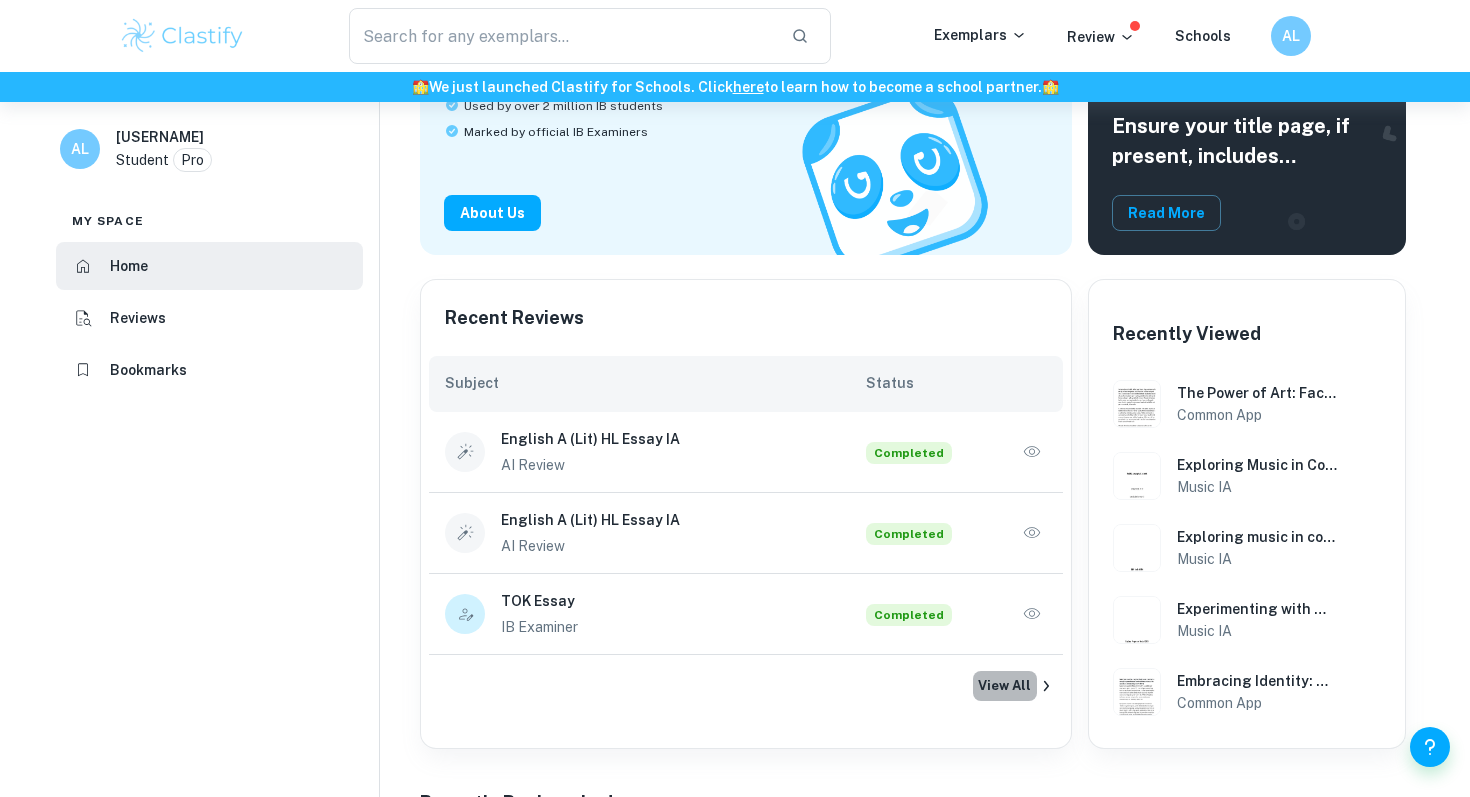 click on "View All" at bounding box center (1005, 686) 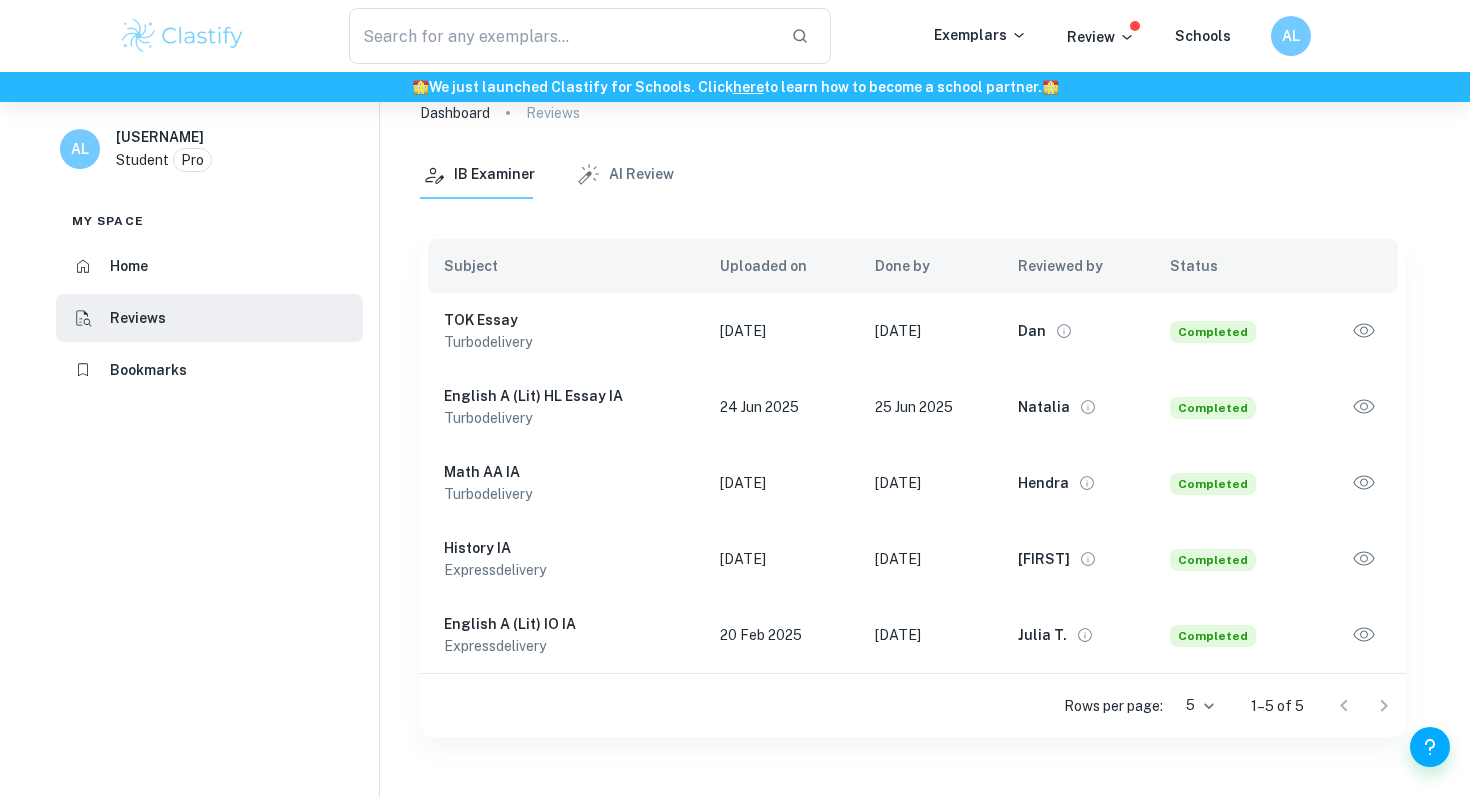 scroll, scrollTop: 50, scrollLeft: 0, axis: vertical 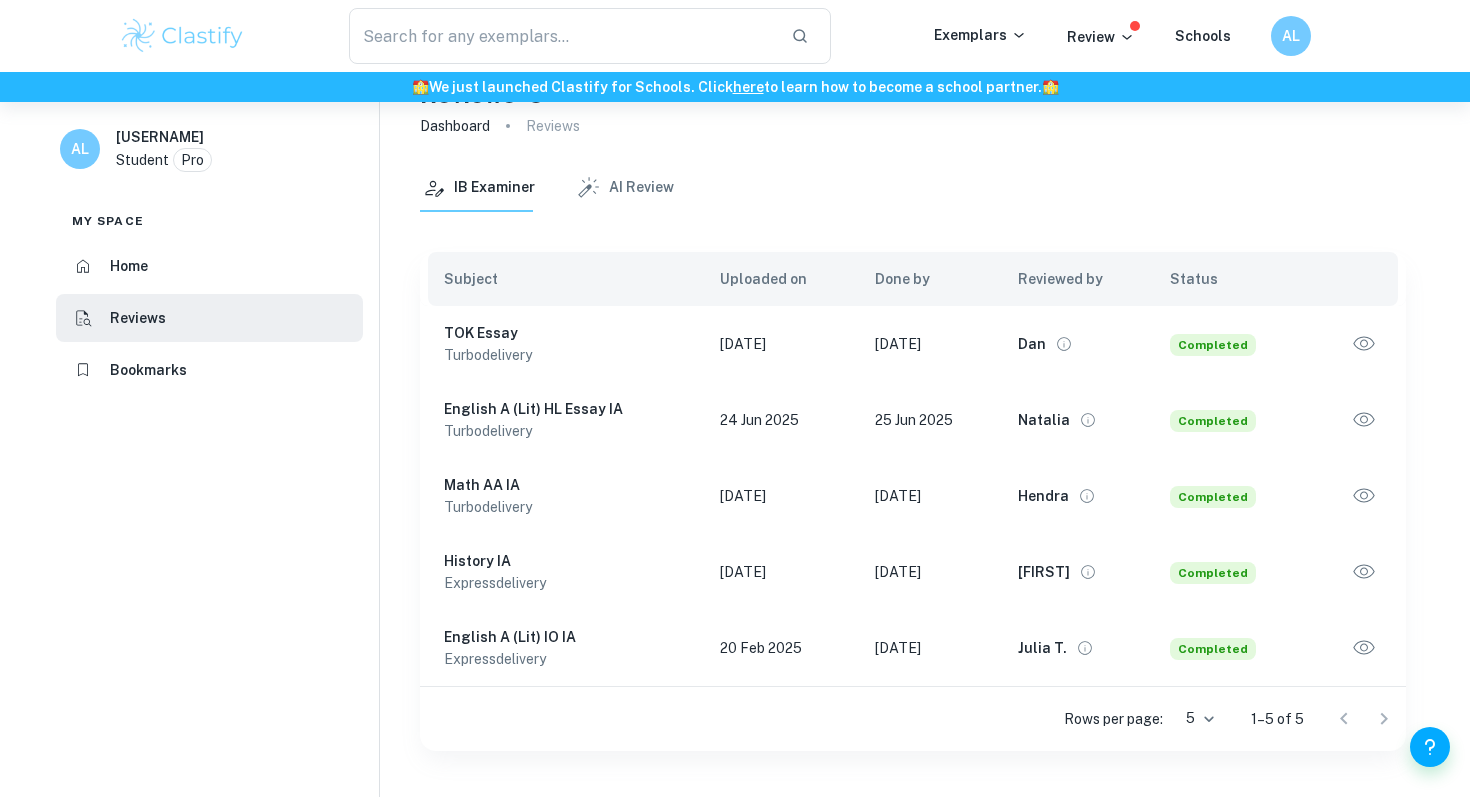 click on "AI Review" at bounding box center (624, 188) 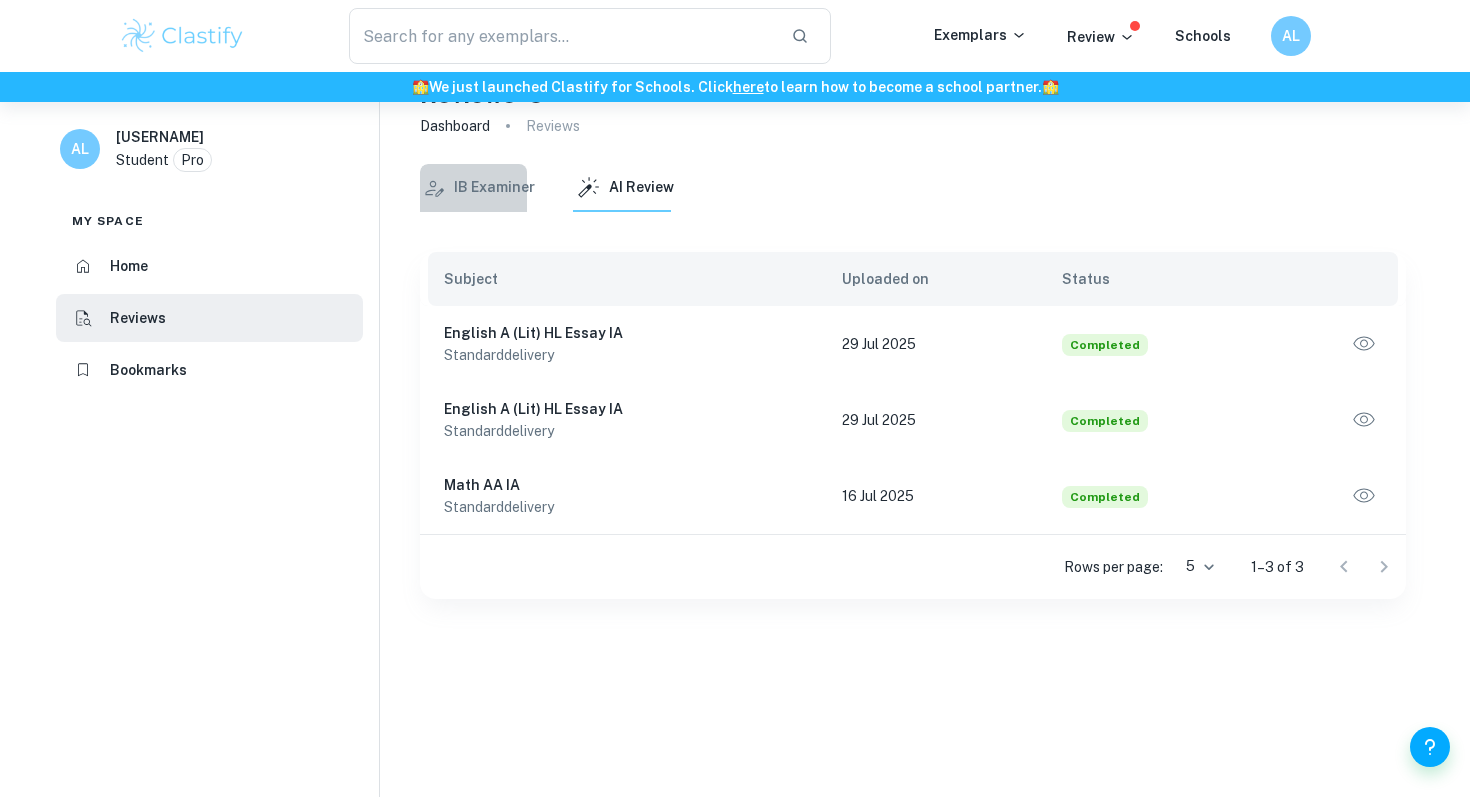 click on "IB Examiner" at bounding box center [477, 188] 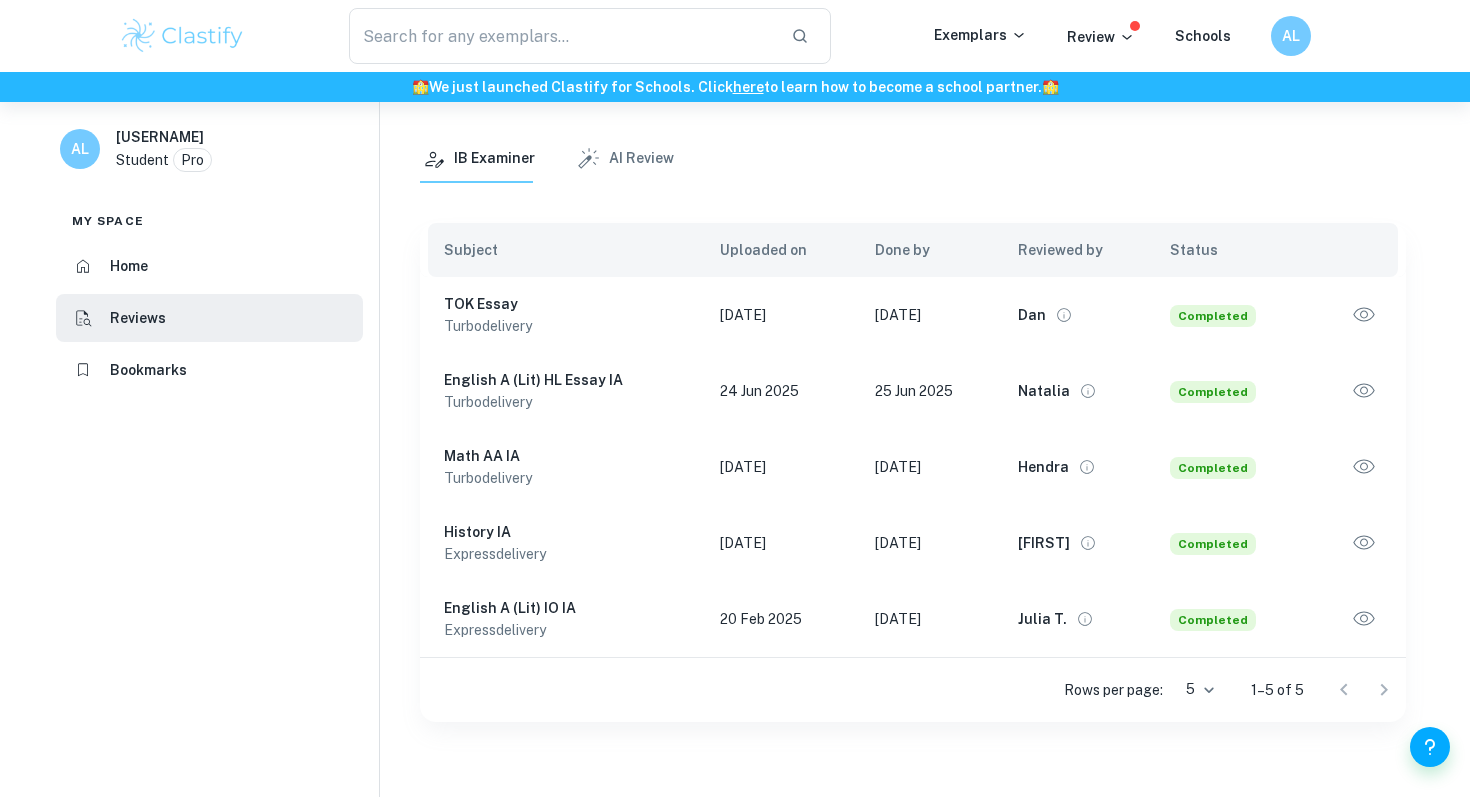 scroll, scrollTop: 74, scrollLeft: 0, axis: vertical 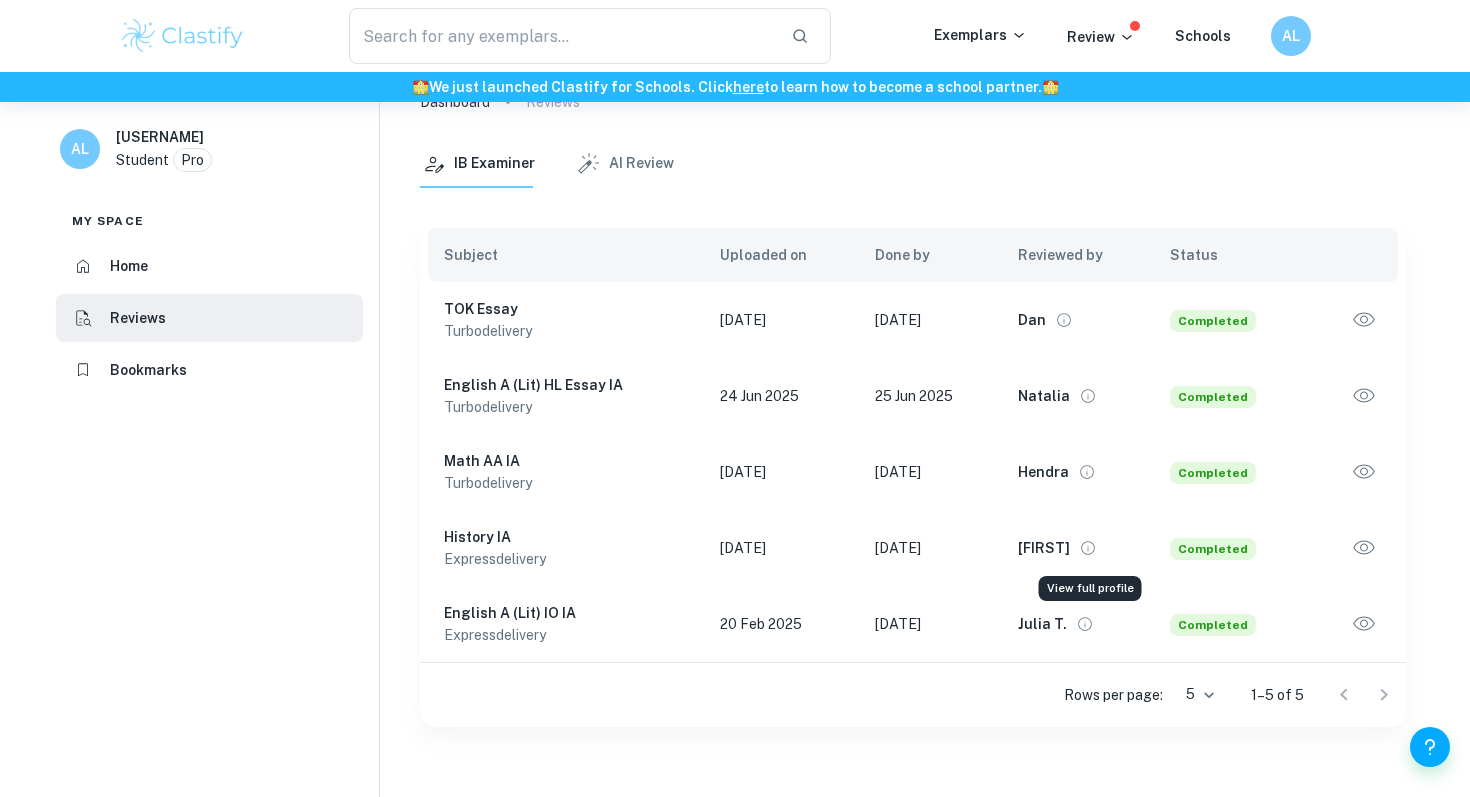 click 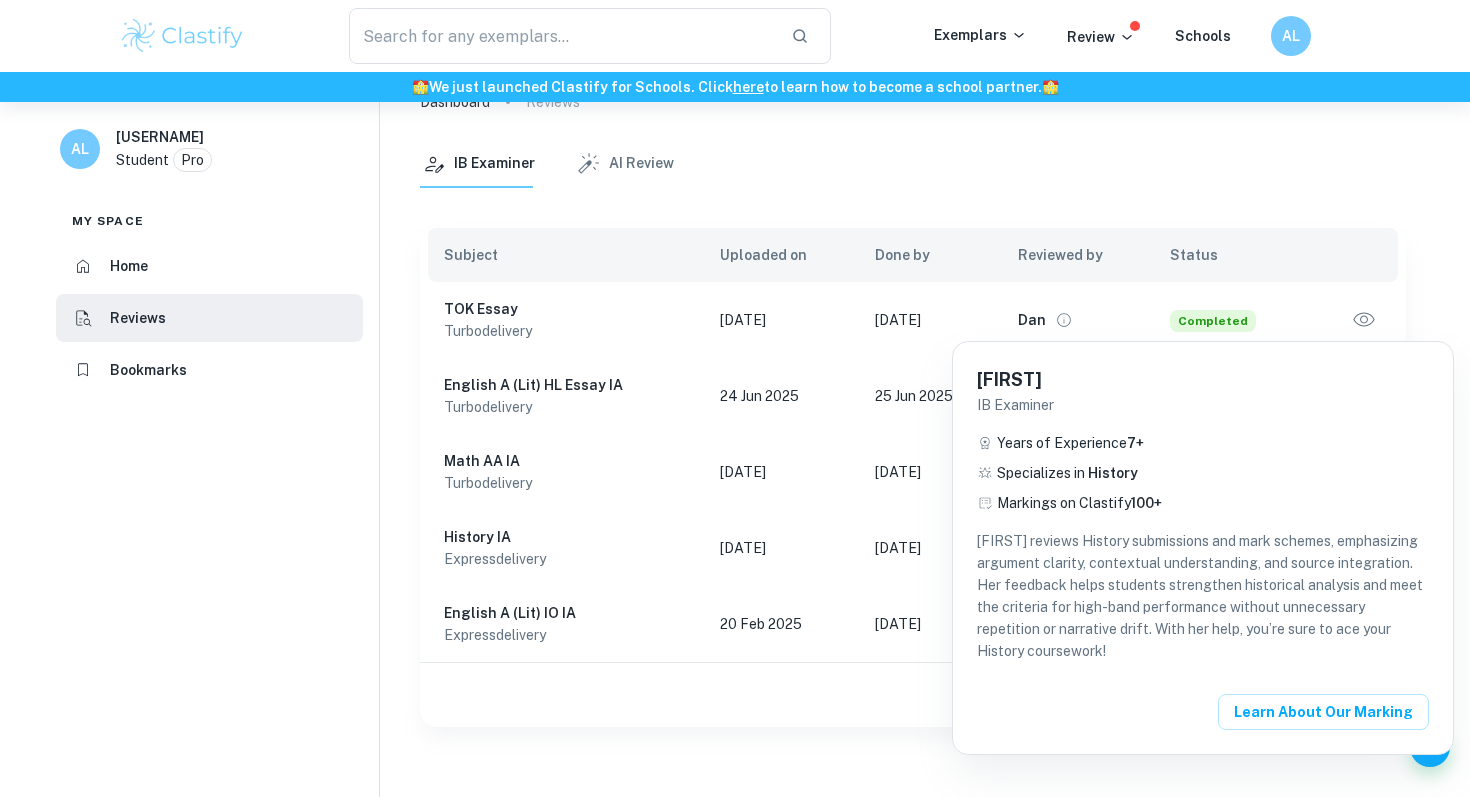 click at bounding box center [735, 398] 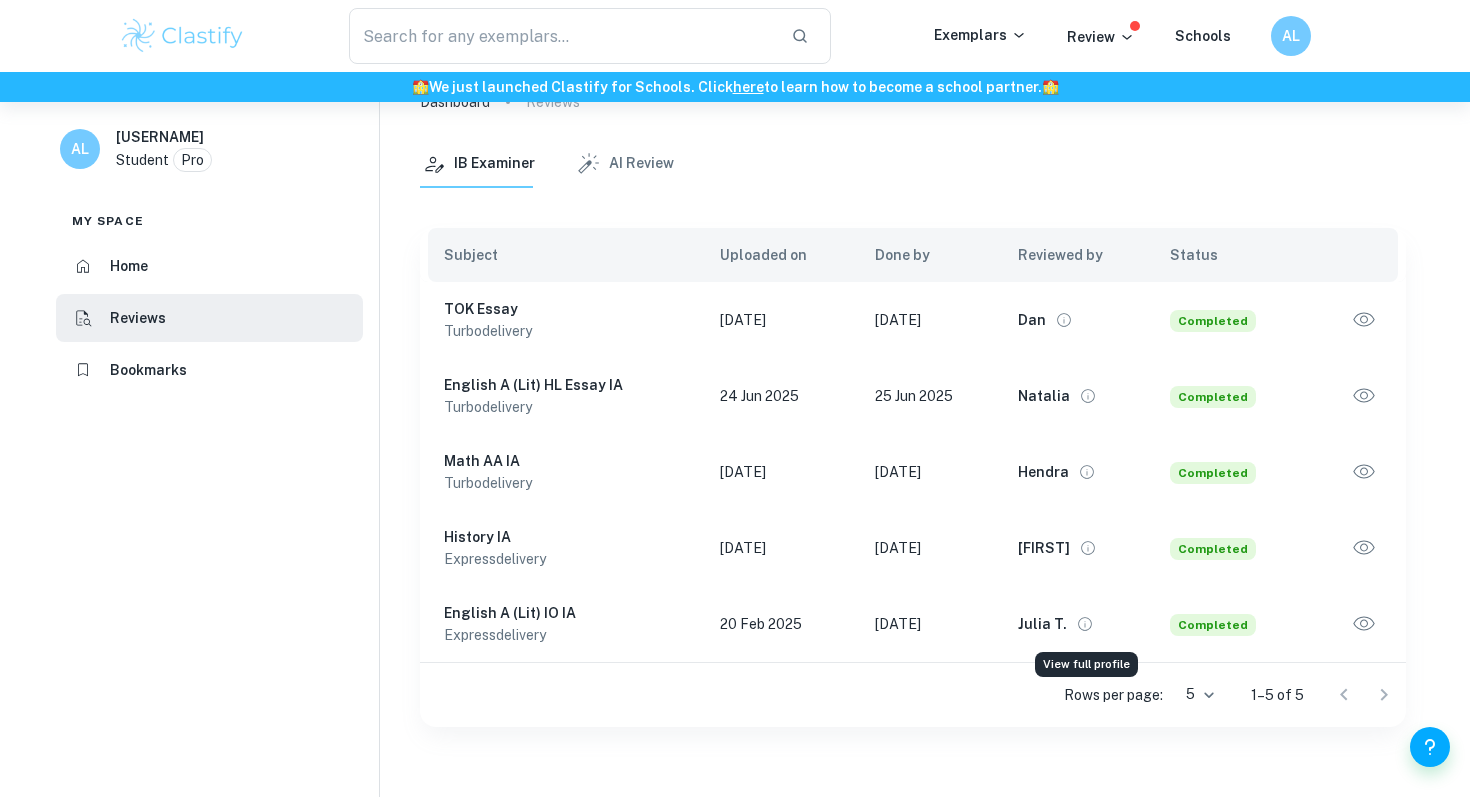 click 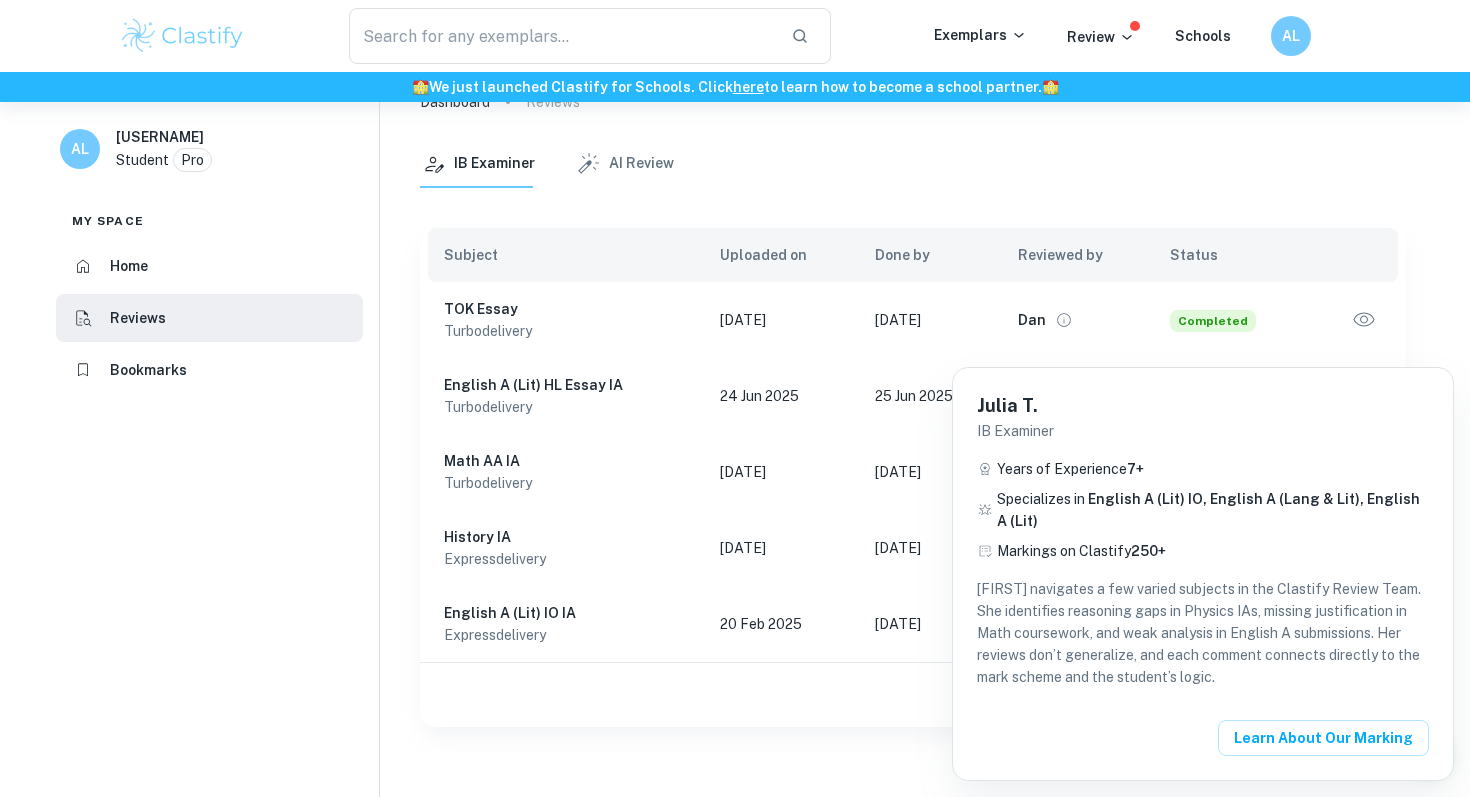 click at bounding box center (735, 398) 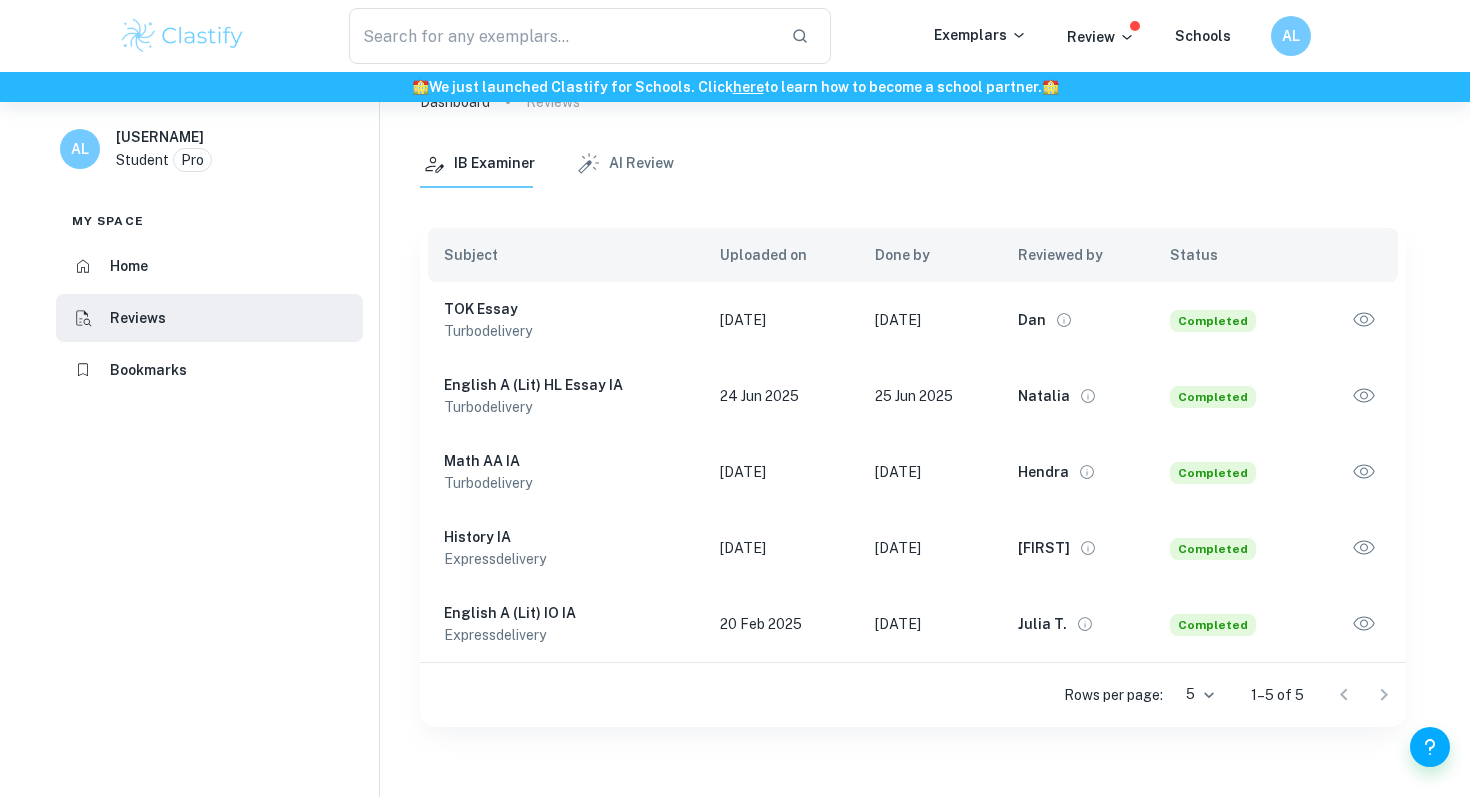 click at bounding box center (1364, 695) 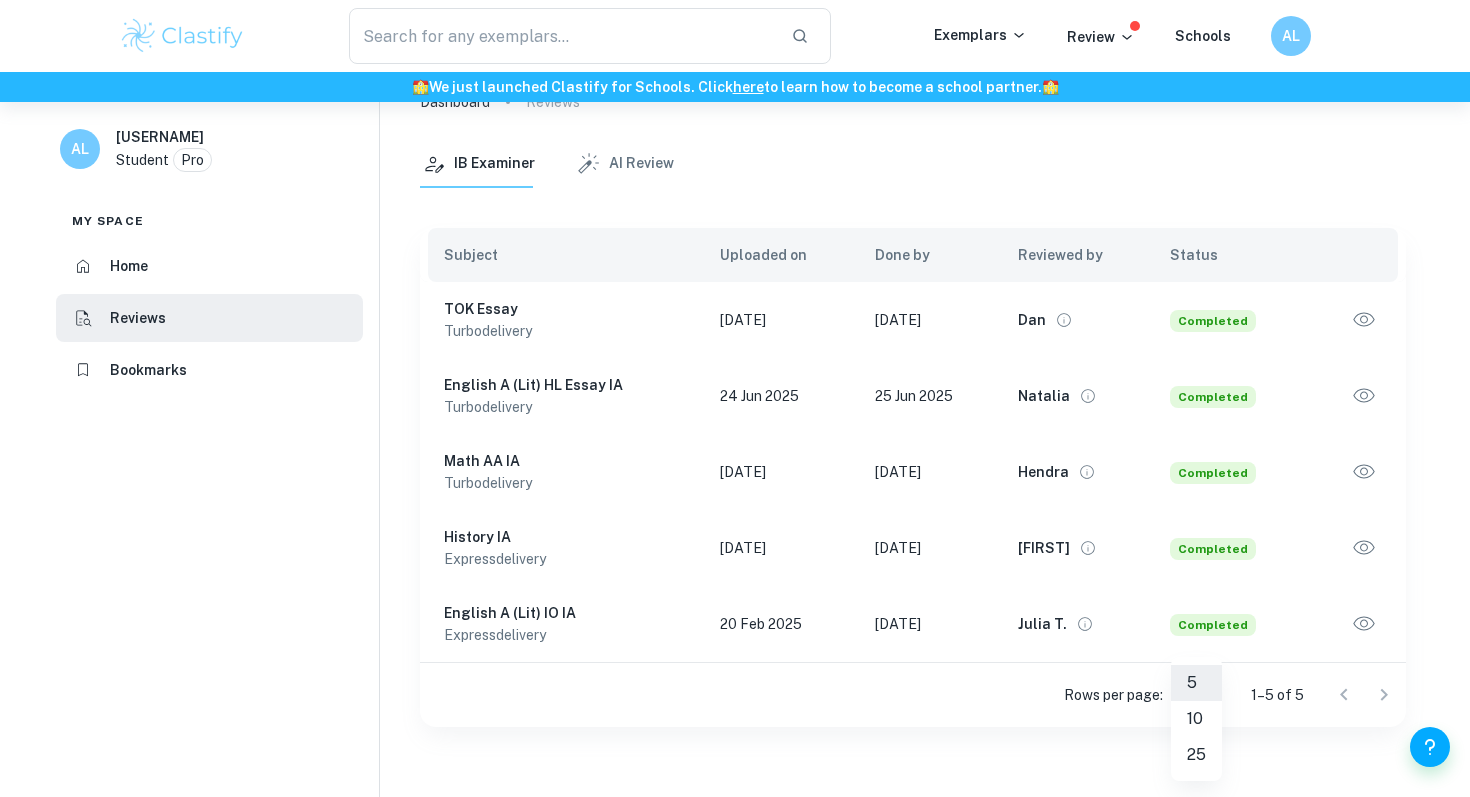 click on "10" at bounding box center [1196, 719] 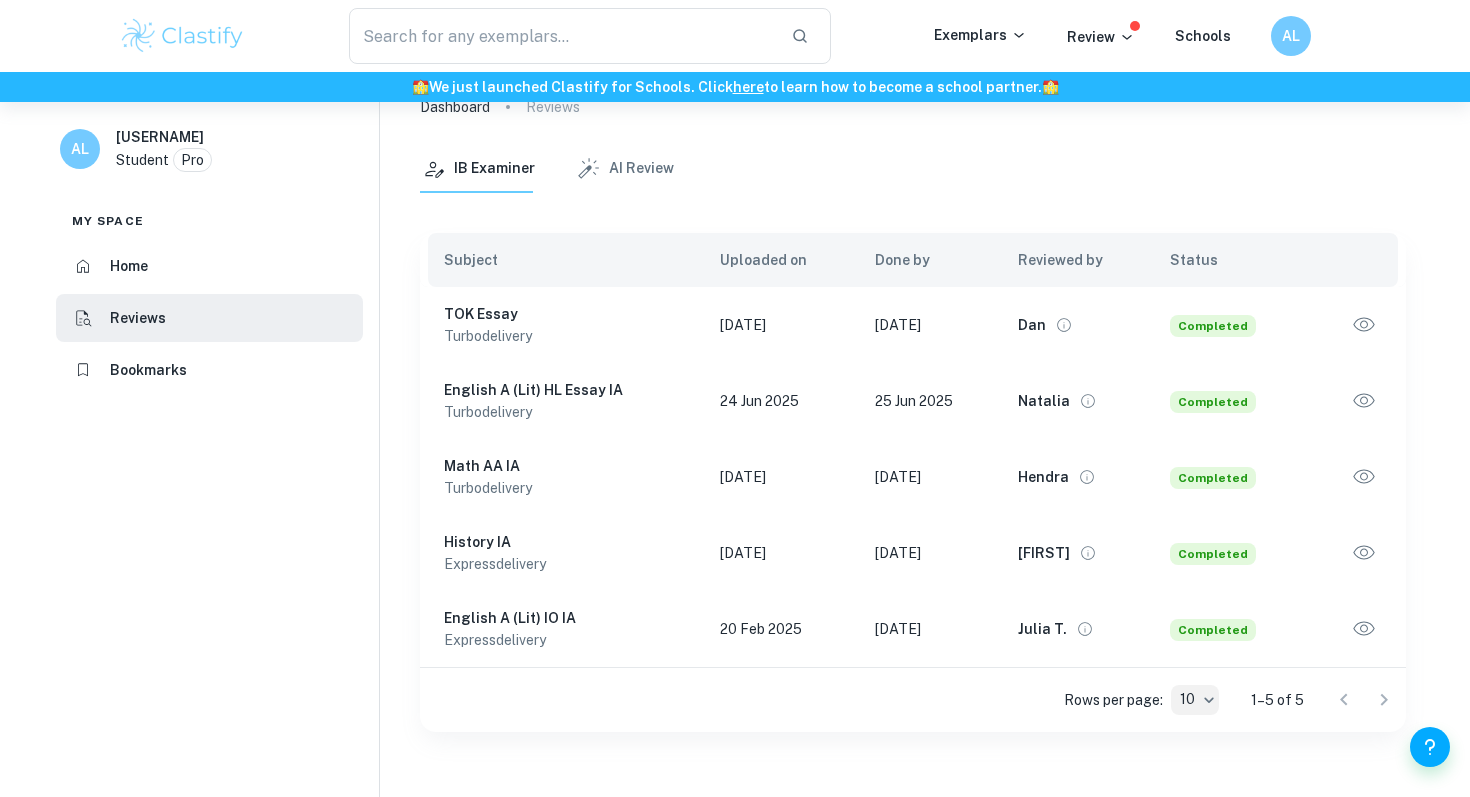 scroll, scrollTop: 62, scrollLeft: 0, axis: vertical 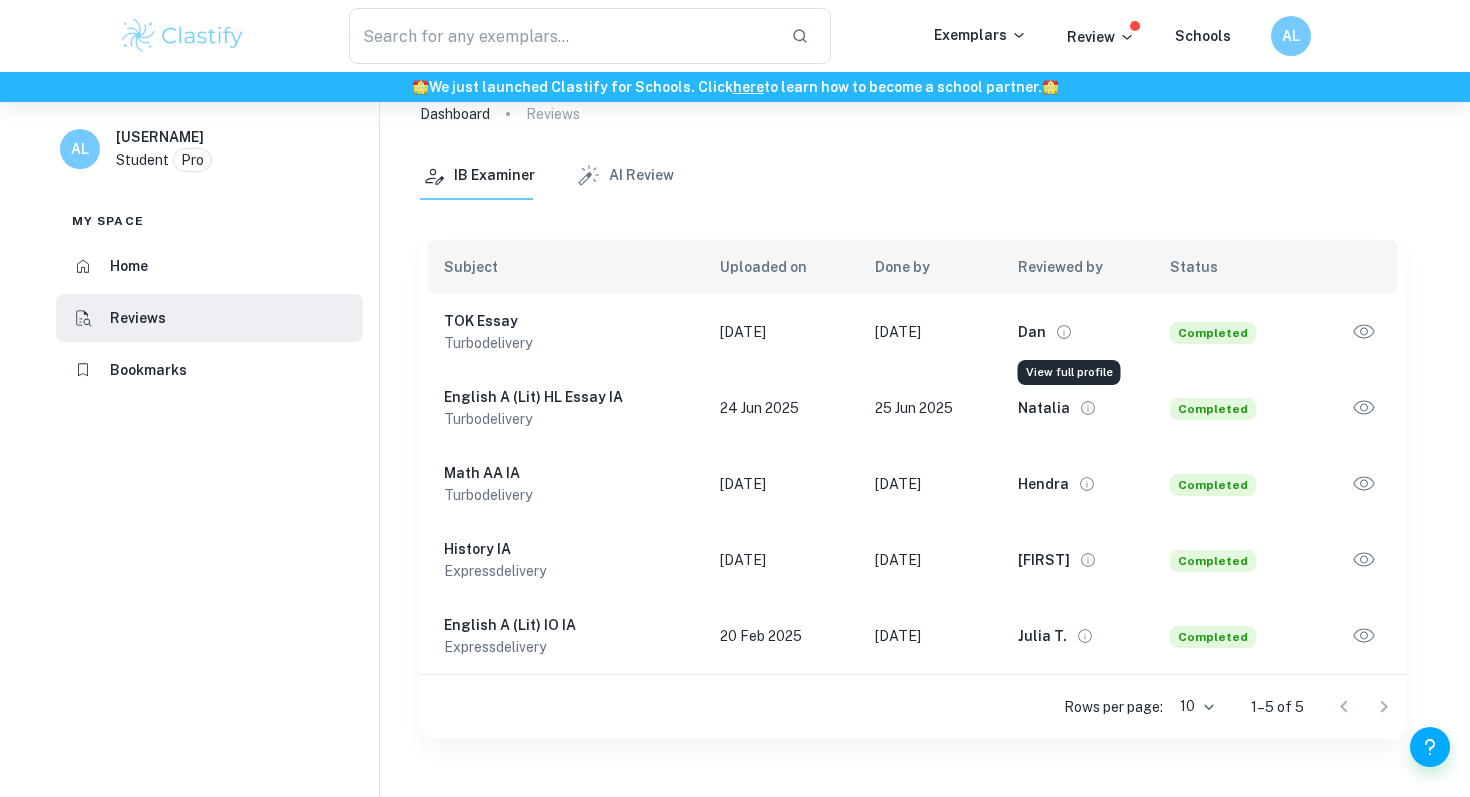 click 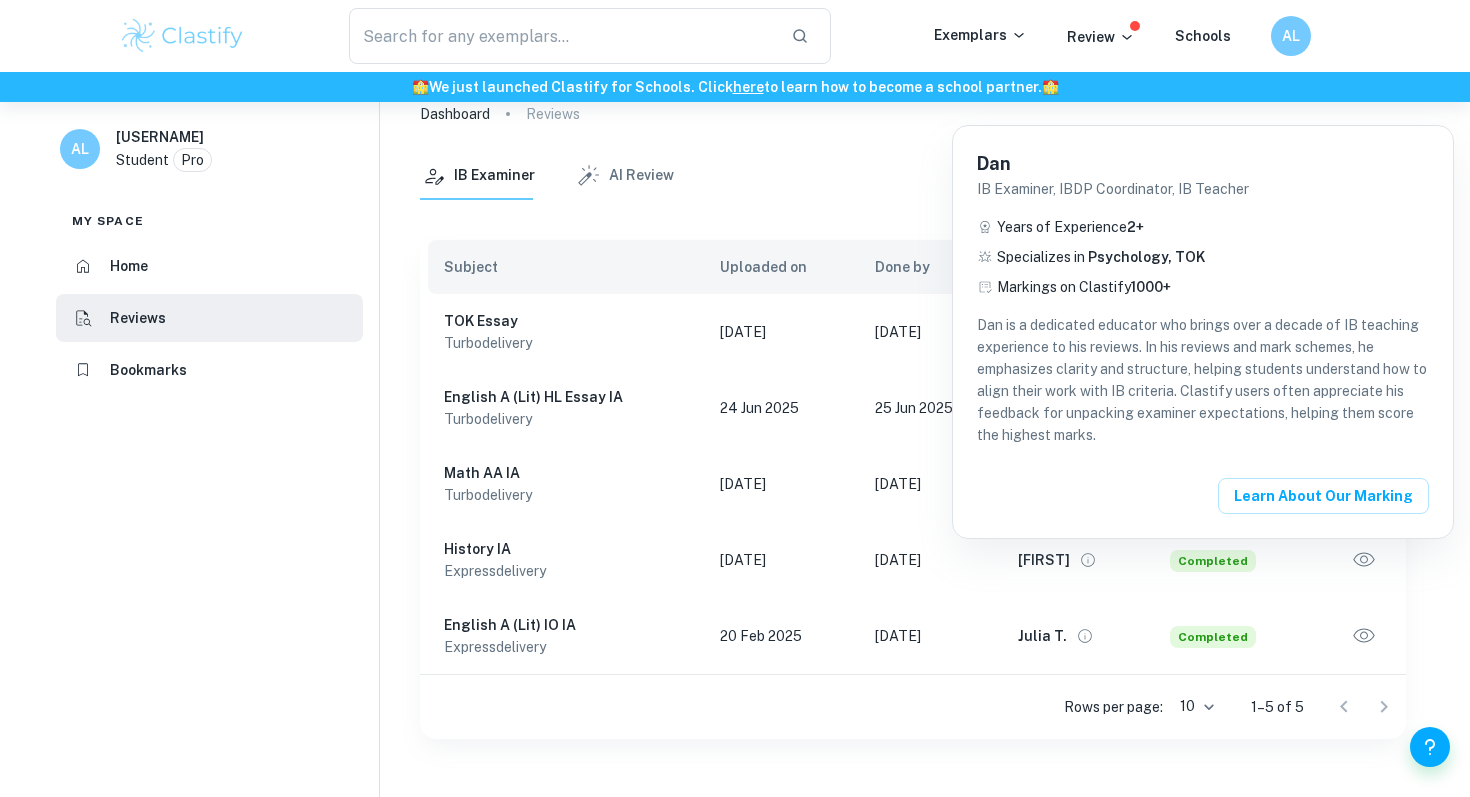 click at bounding box center [735, 398] 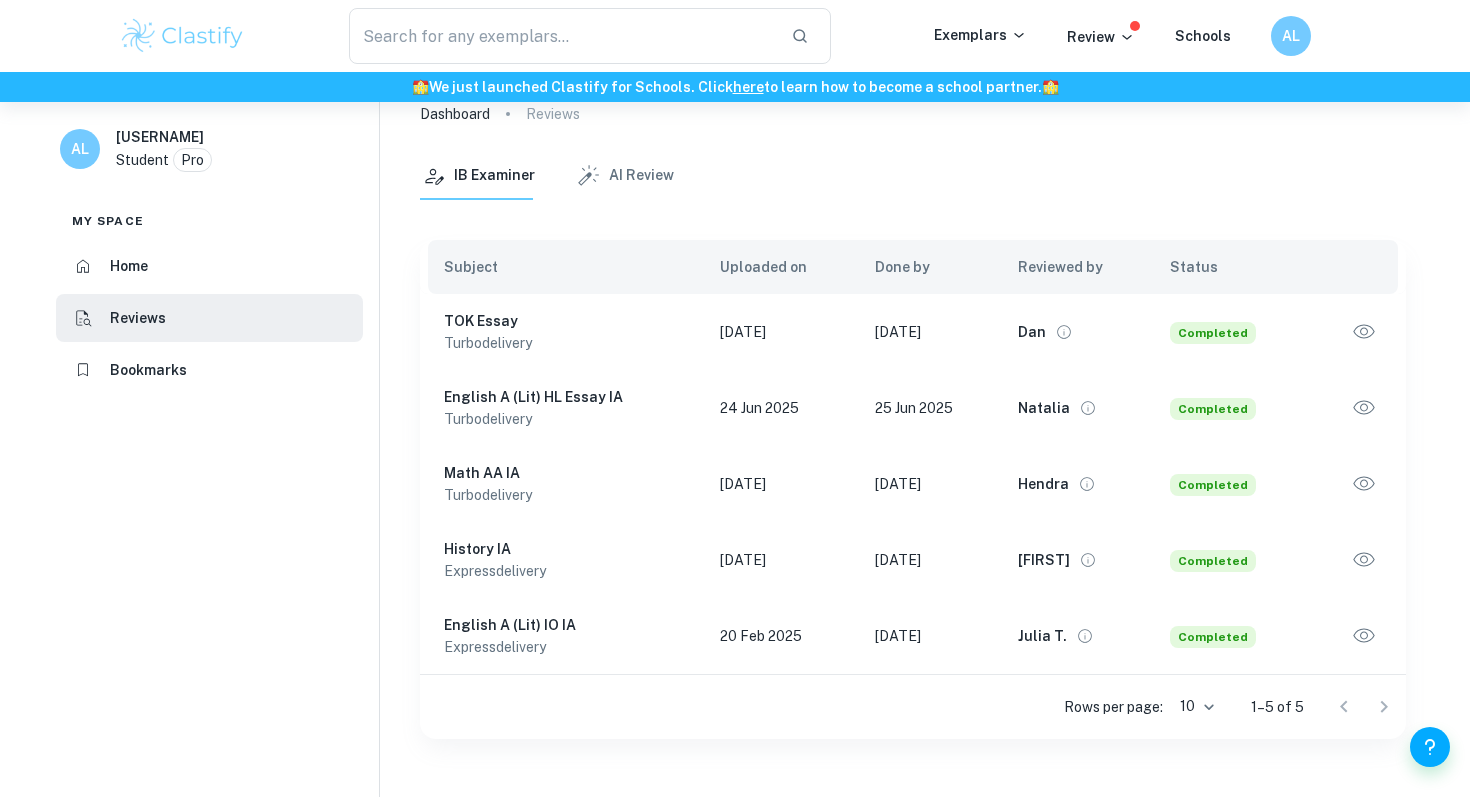 drag, startPoint x: 971, startPoint y: 332, endPoint x: 697, endPoint y: 328, distance: 274.0292 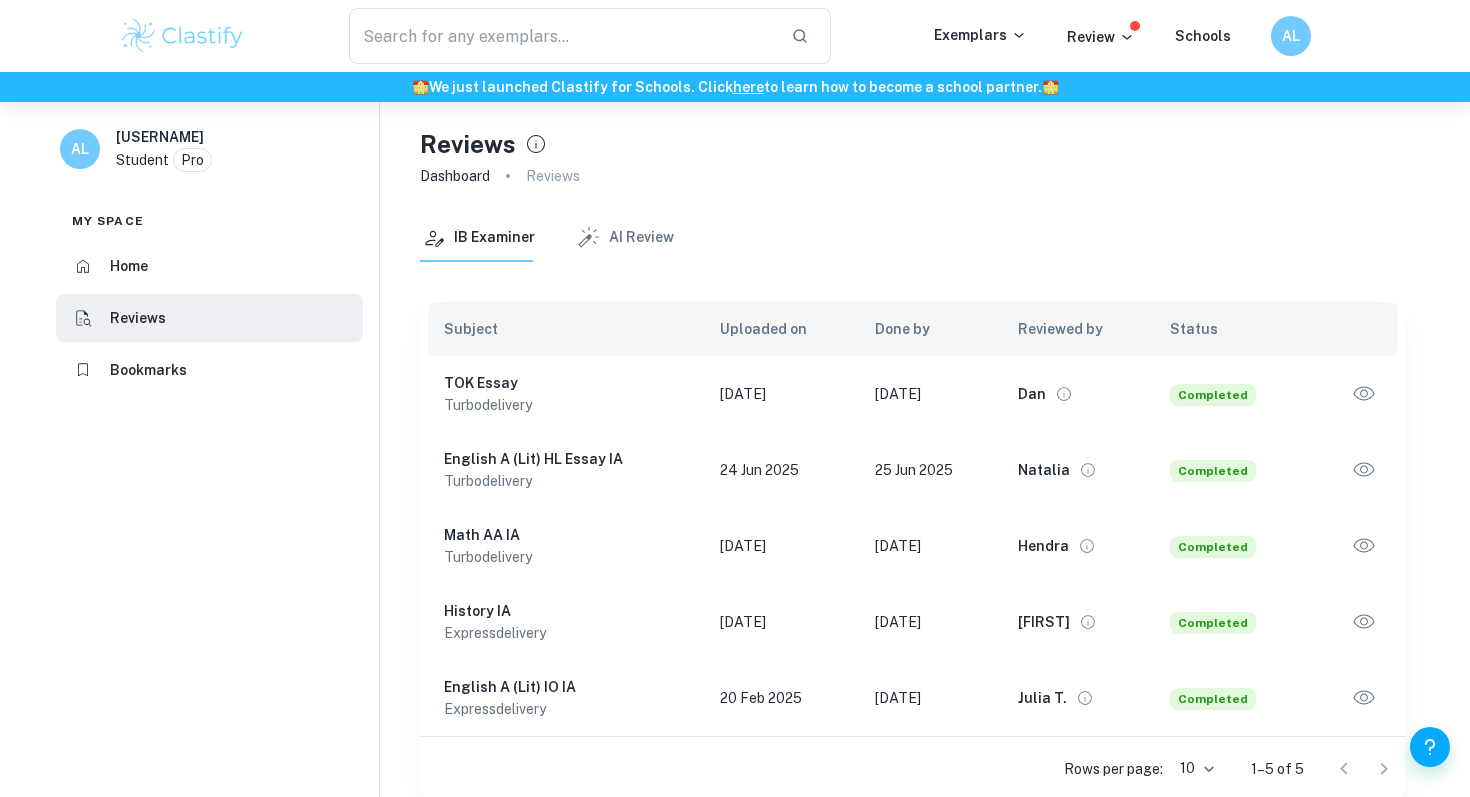 click on "Reviews" at bounding box center [553, 176] 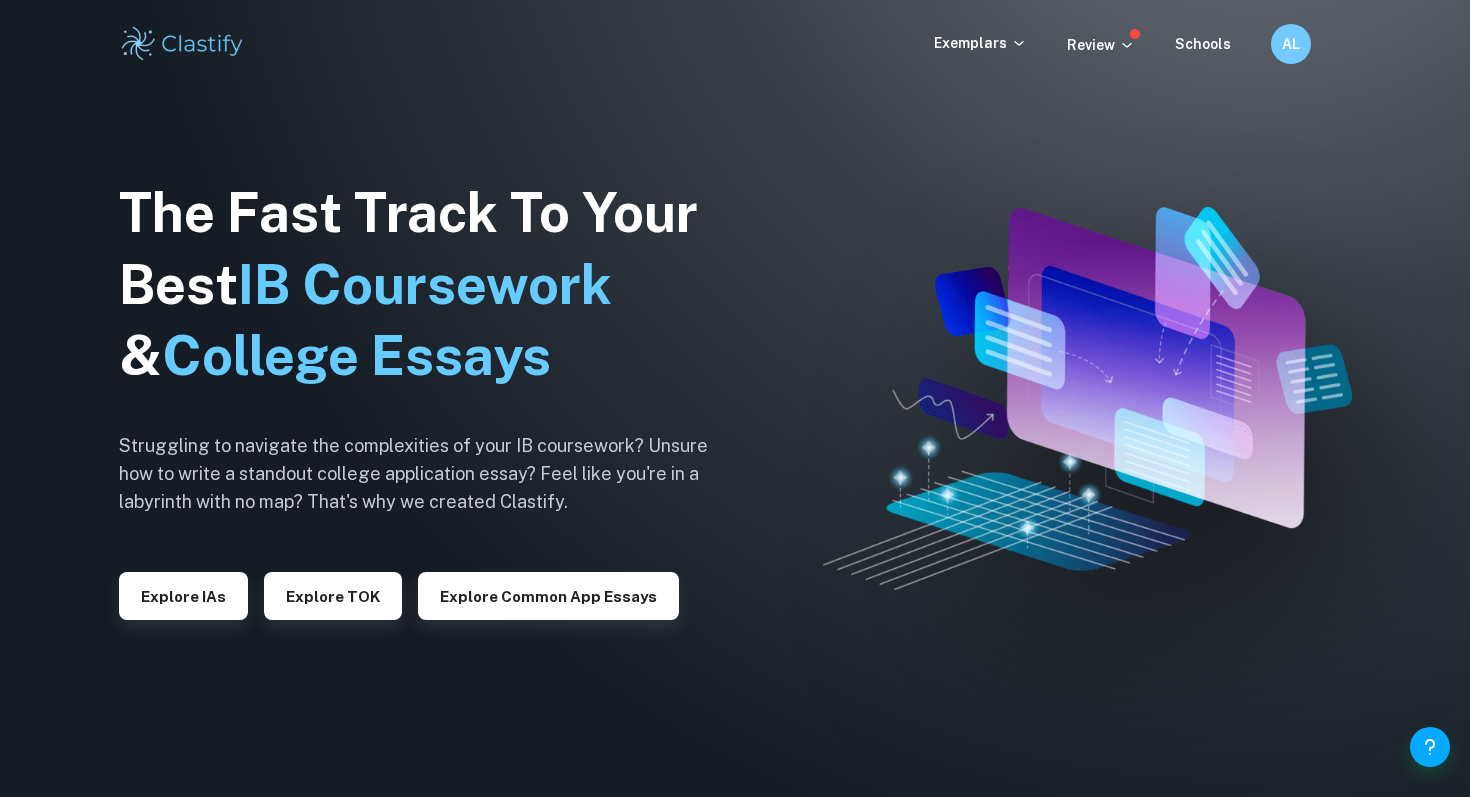 click on "Exemplars Review Schools AL" at bounding box center (735, 44) 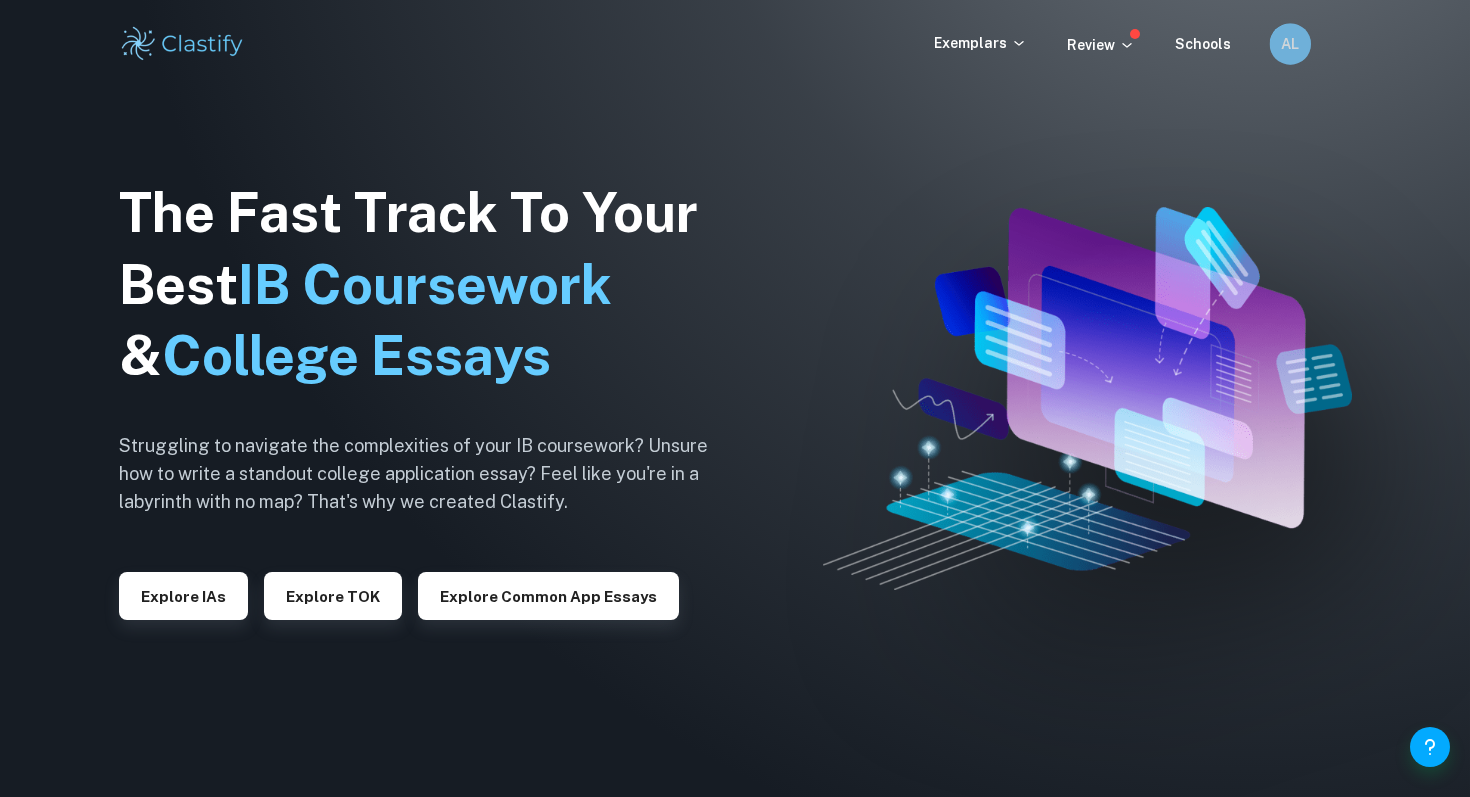 click on "AL" at bounding box center (1290, 44) 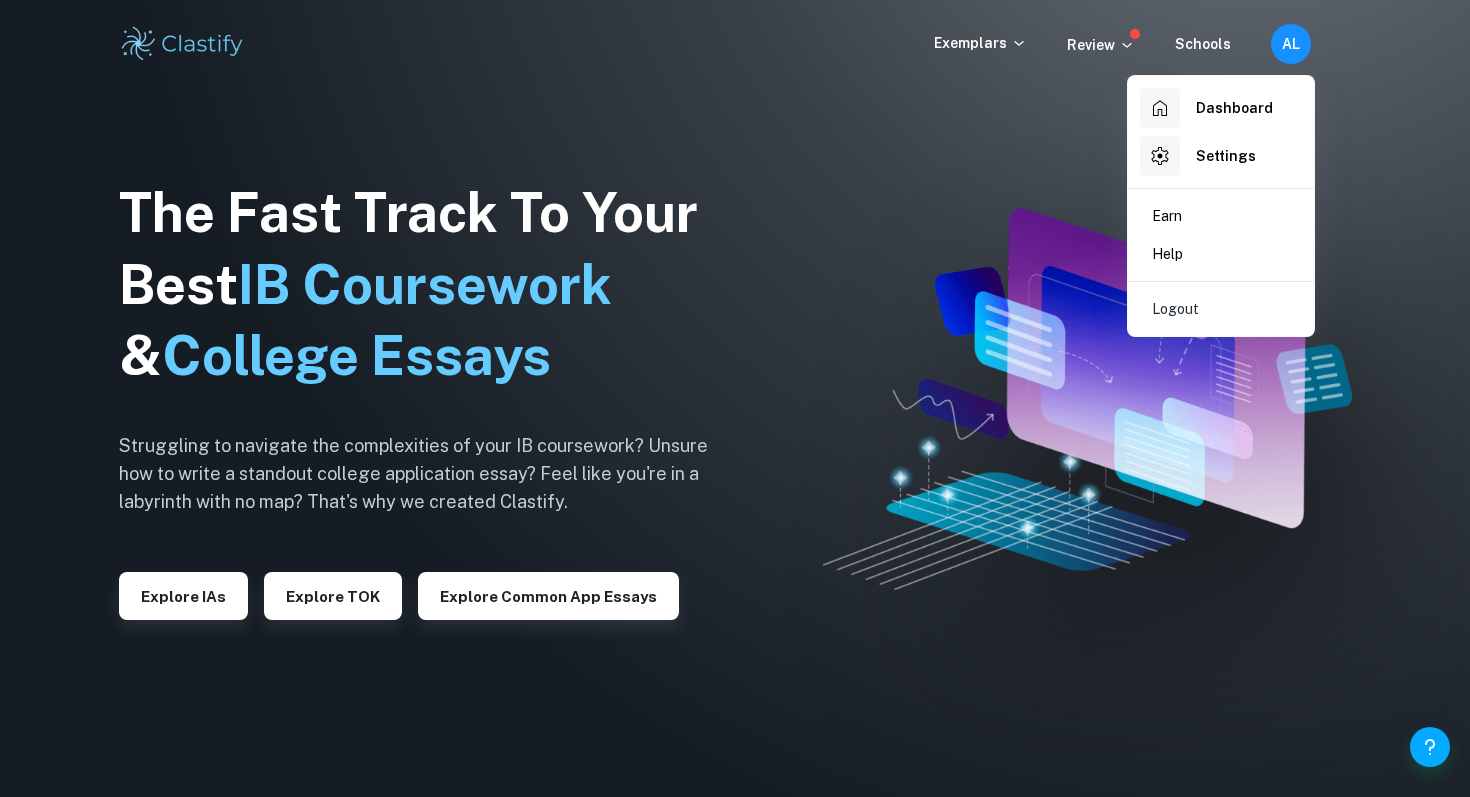 click on "Dashboard" at bounding box center [1206, 108] 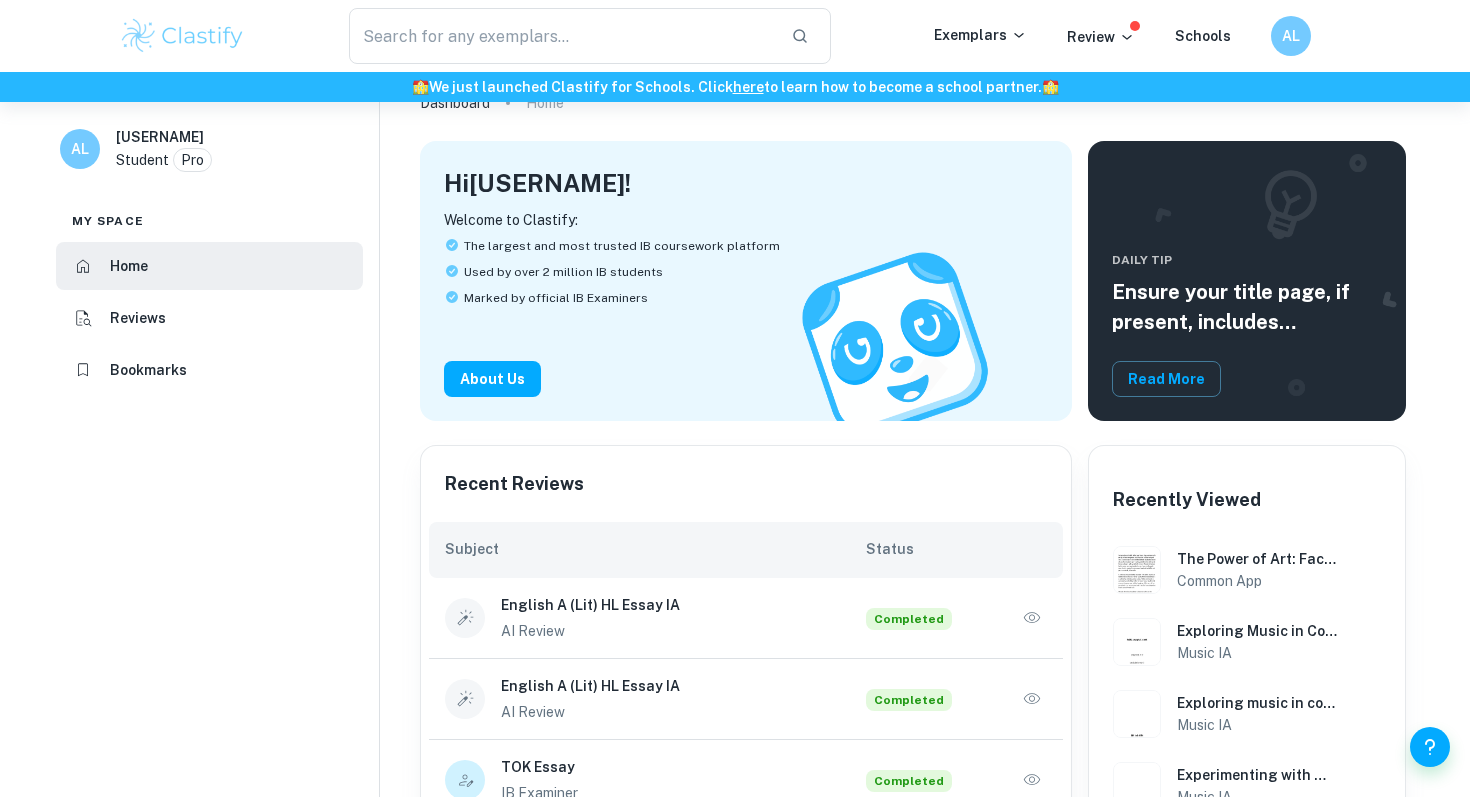 scroll, scrollTop: 79, scrollLeft: 0, axis: vertical 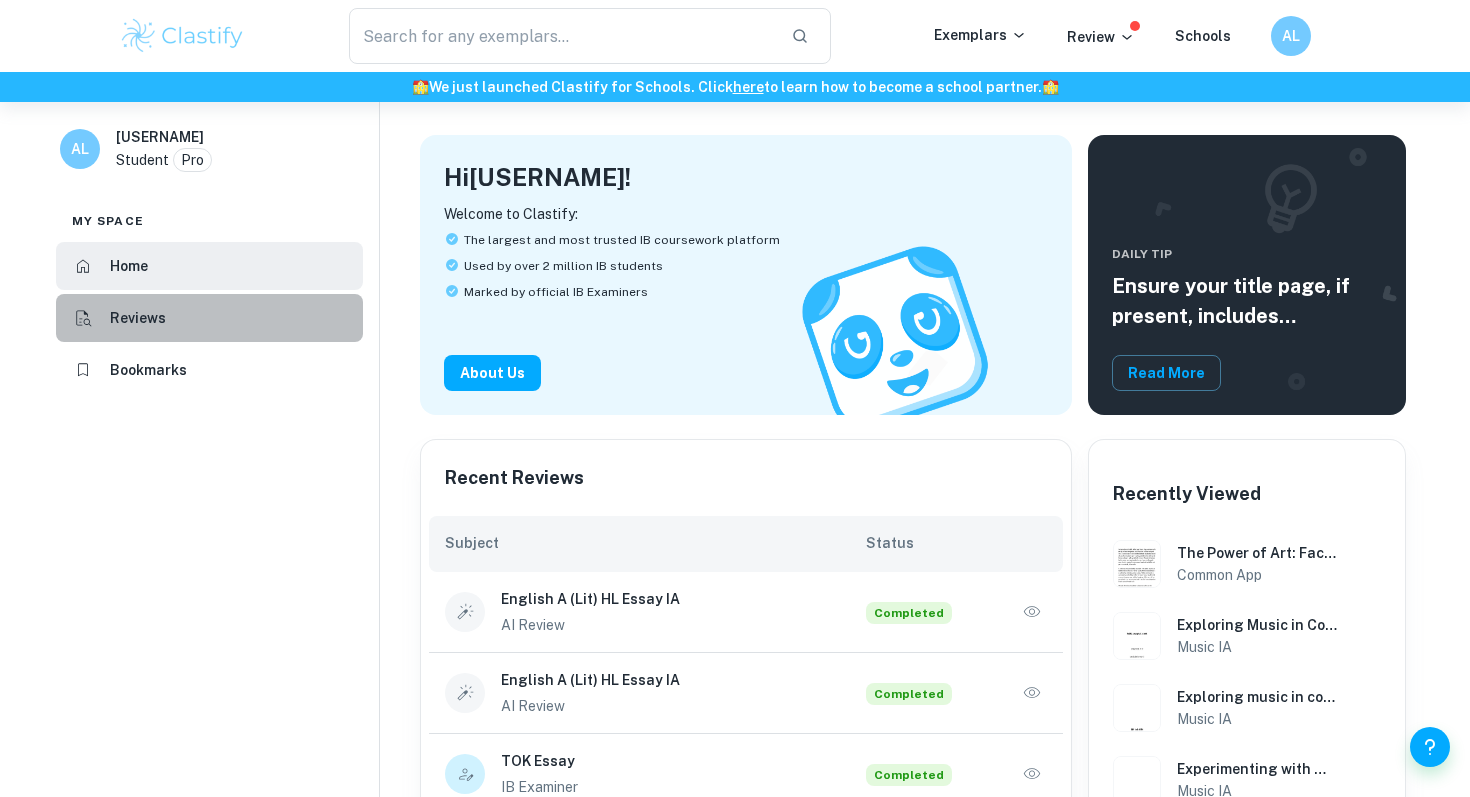 click on "Reviews" at bounding box center (209, 318) 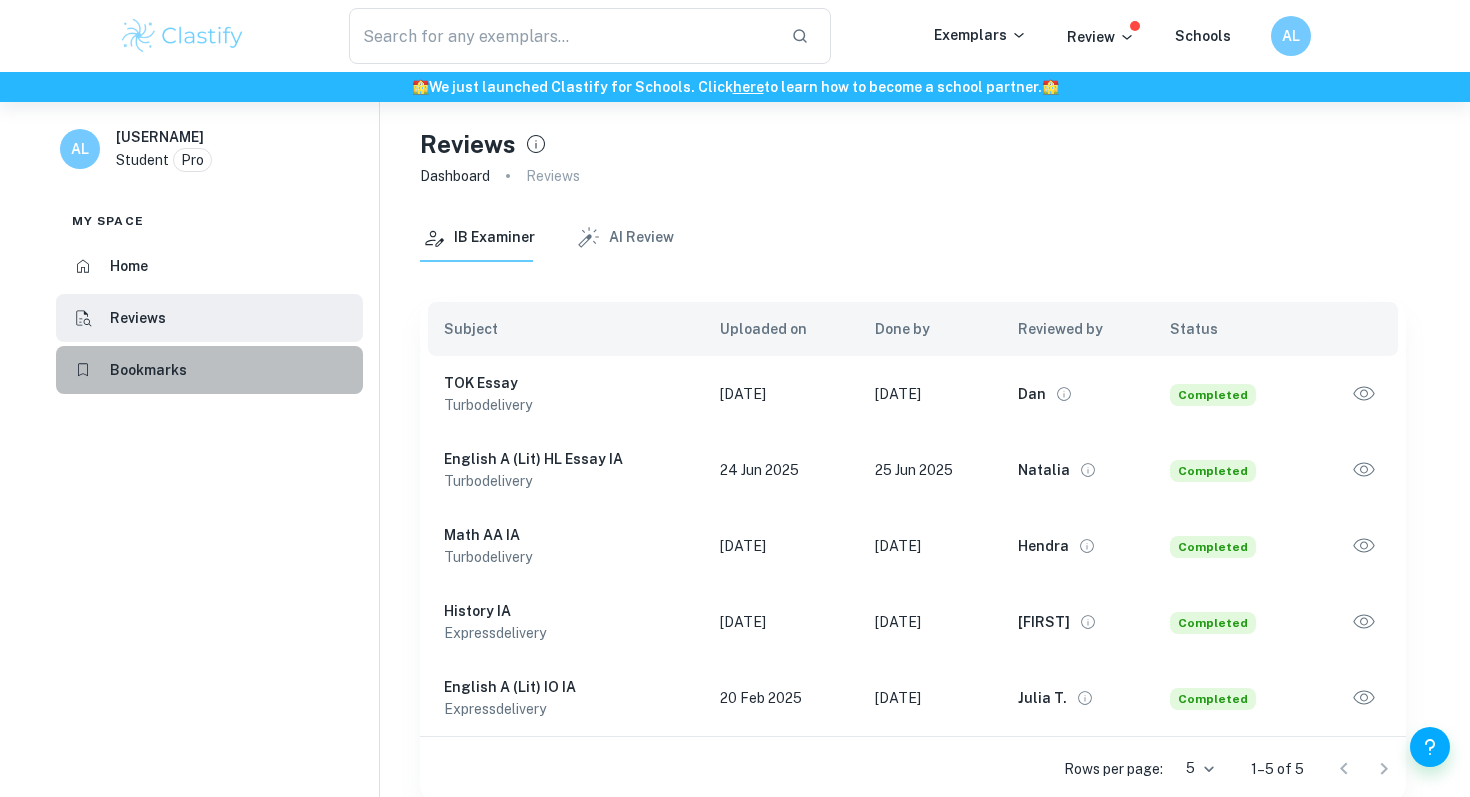 click on "Bookmarks" at bounding box center (209, 370) 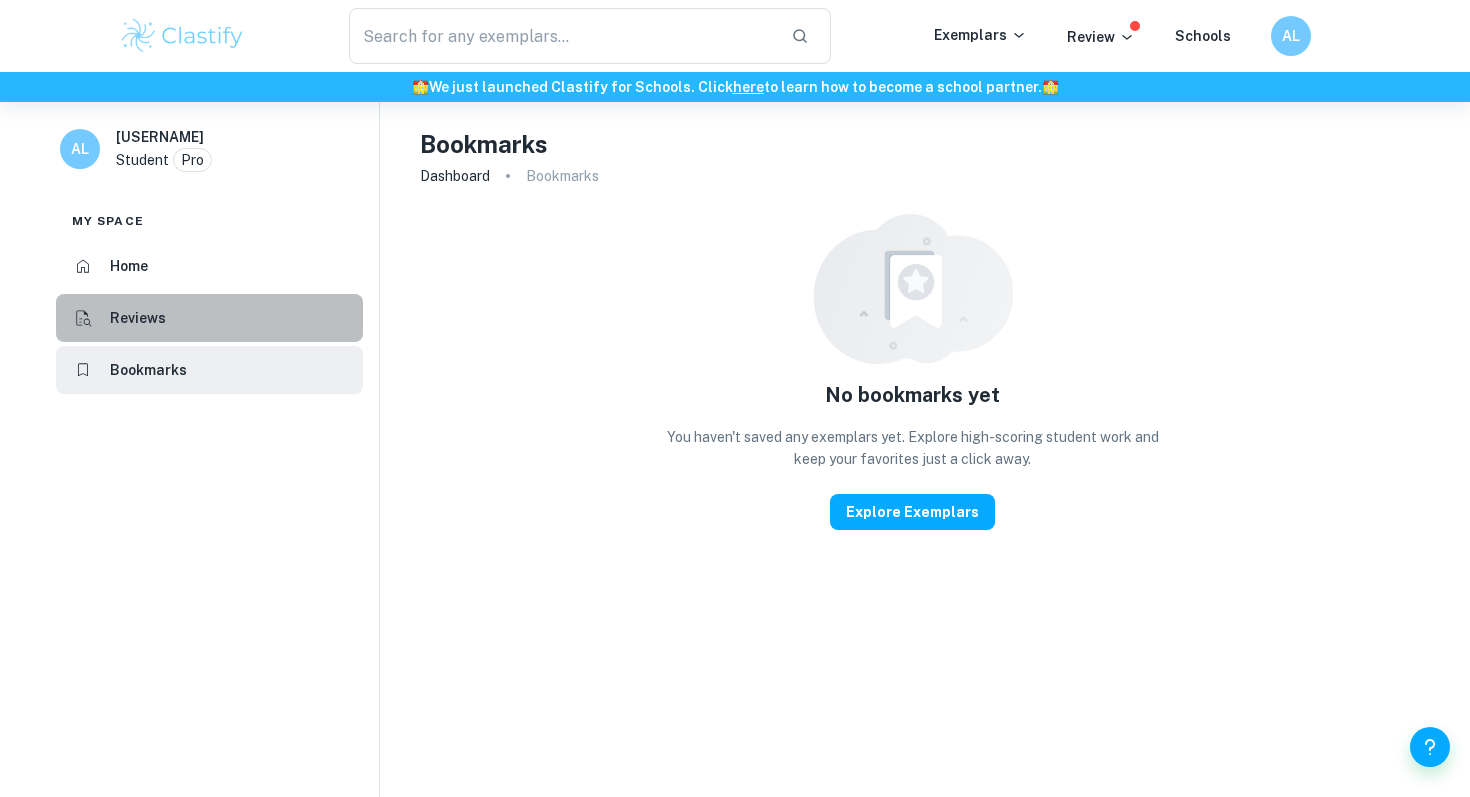 click on "Reviews" at bounding box center [209, 318] 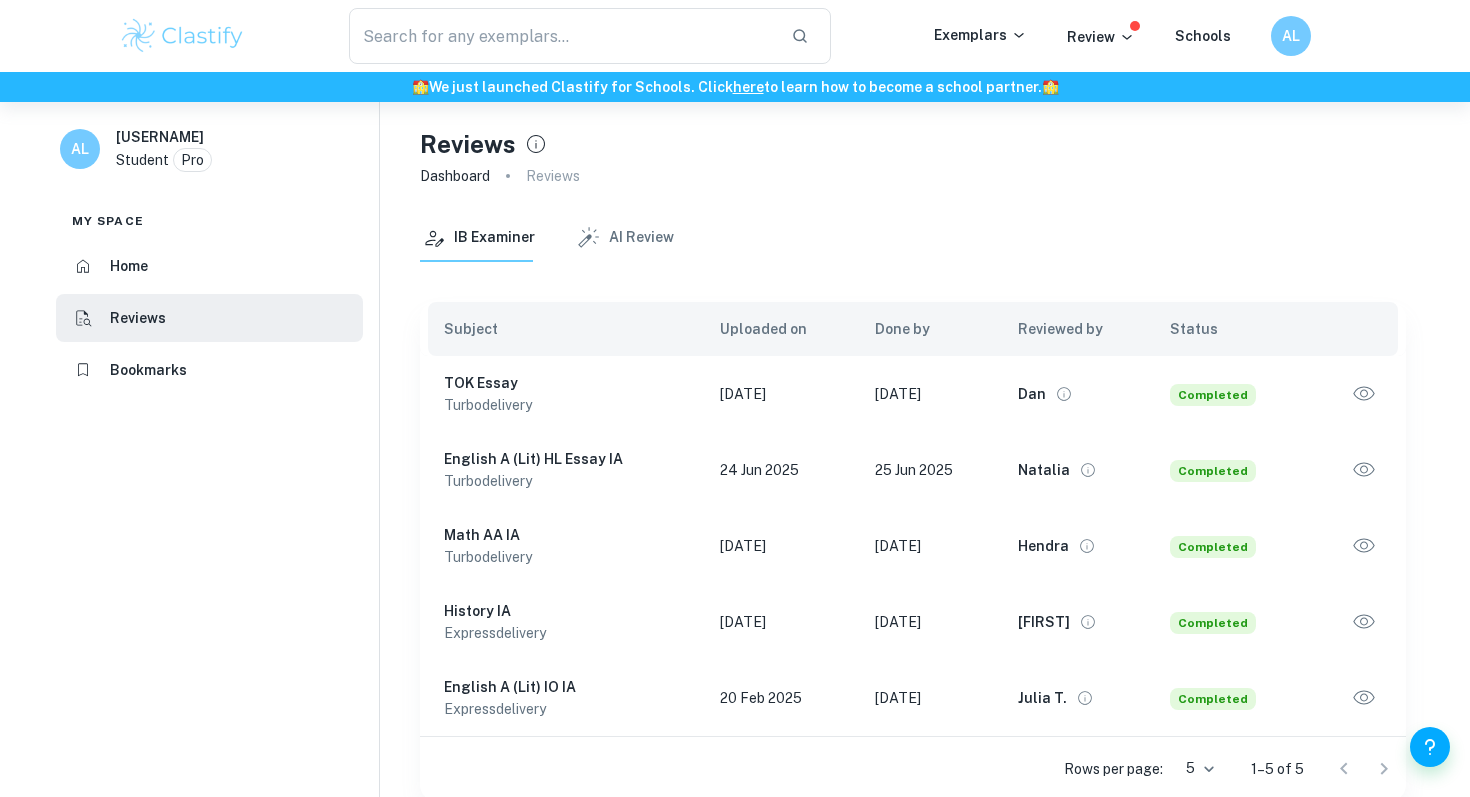 click on "Home" at bounding box center [209, 266] 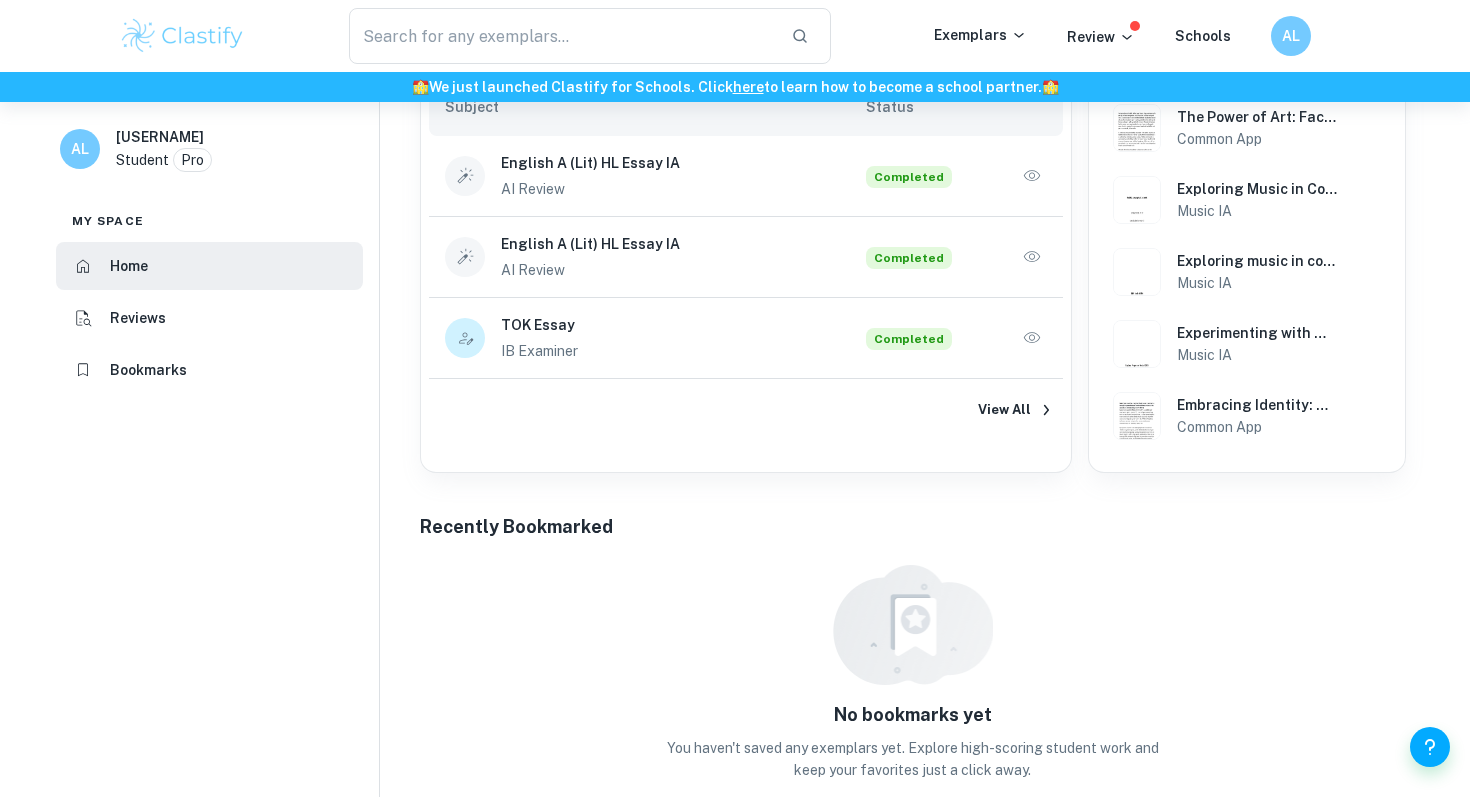 scroll, scrollTop: 461, scrollLeft: 0, axis: vertical 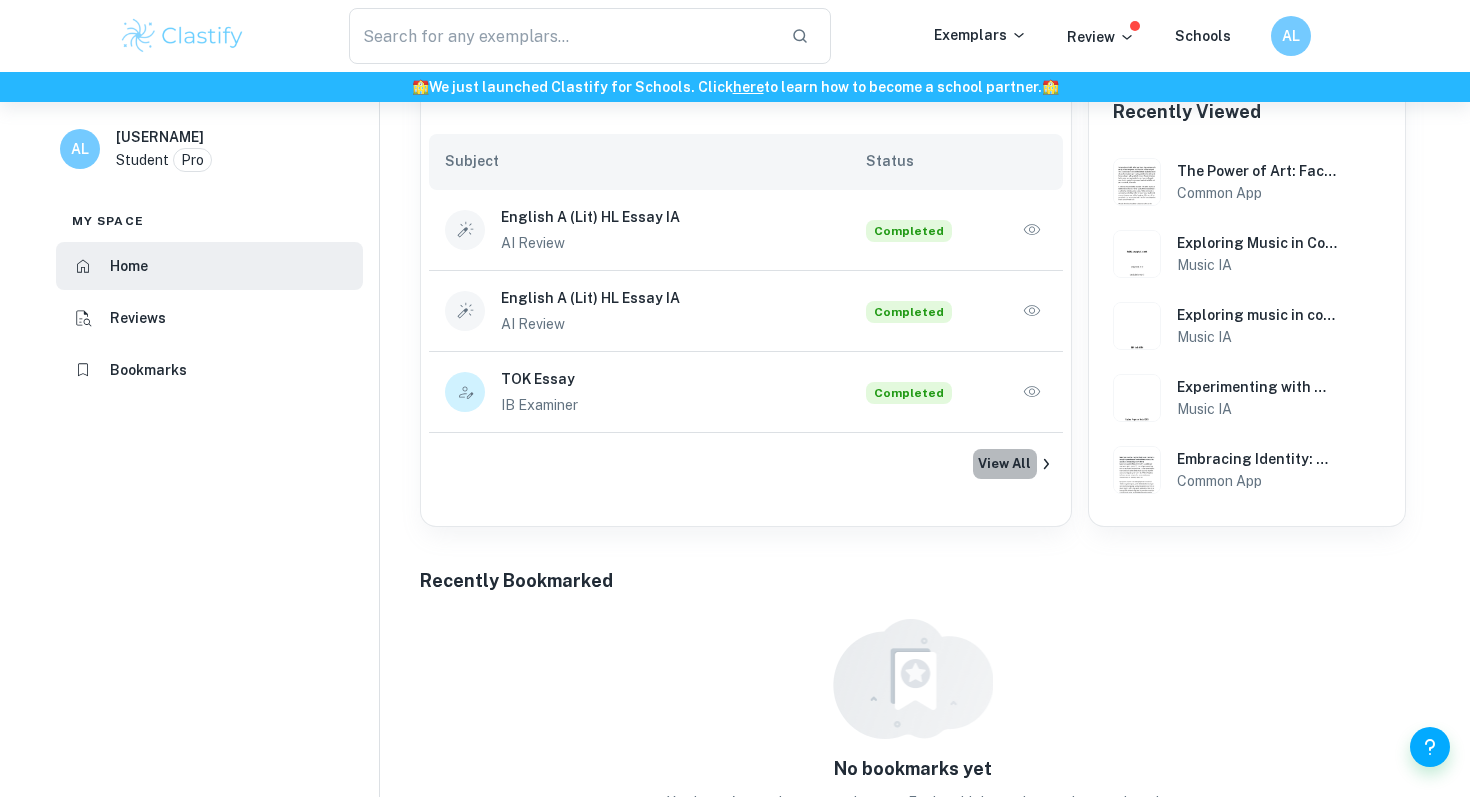 click on "View All" at bounding box center (1005, 464) 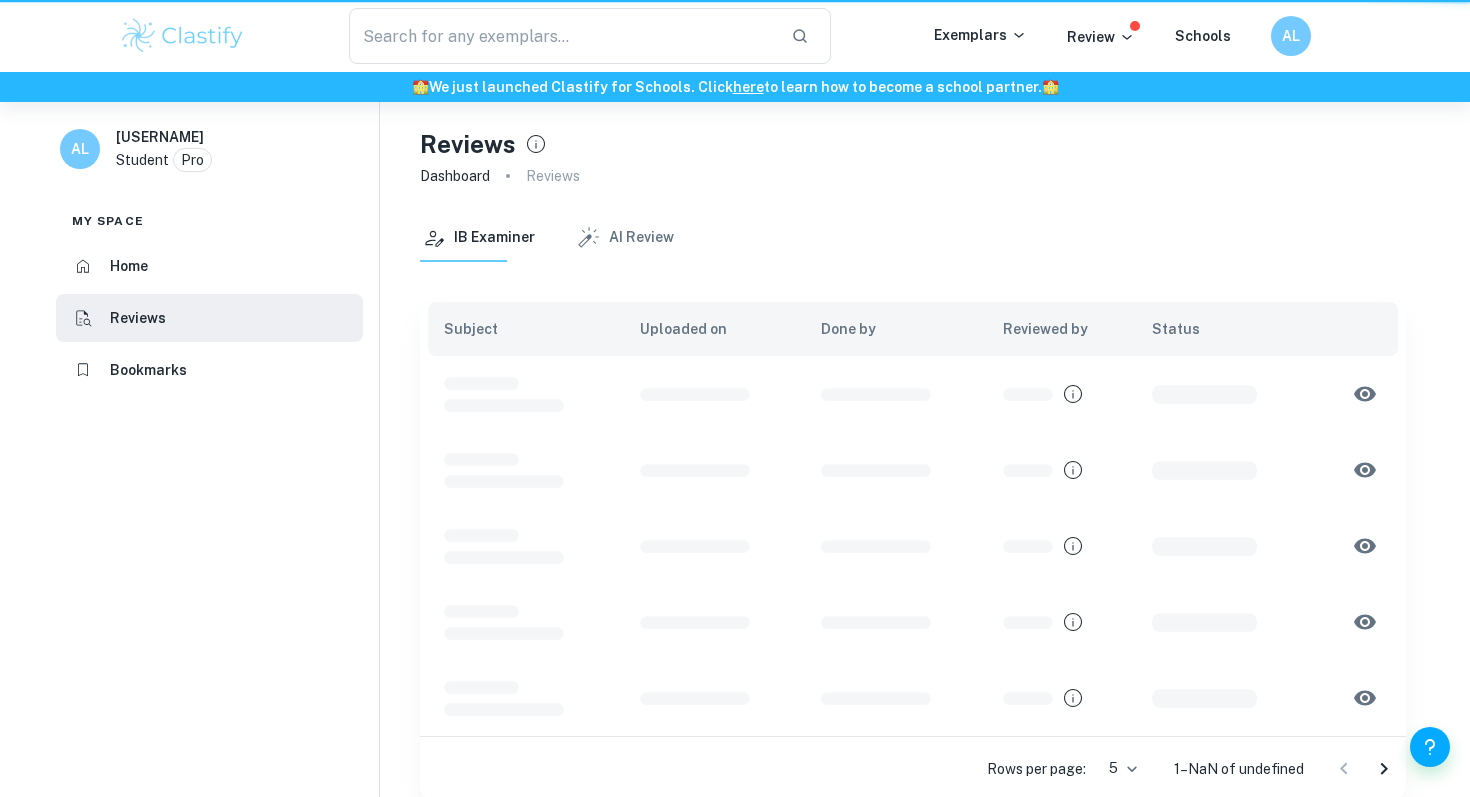 scroll, scrollTop: 102, scrollLeft: 0, axis: vertical 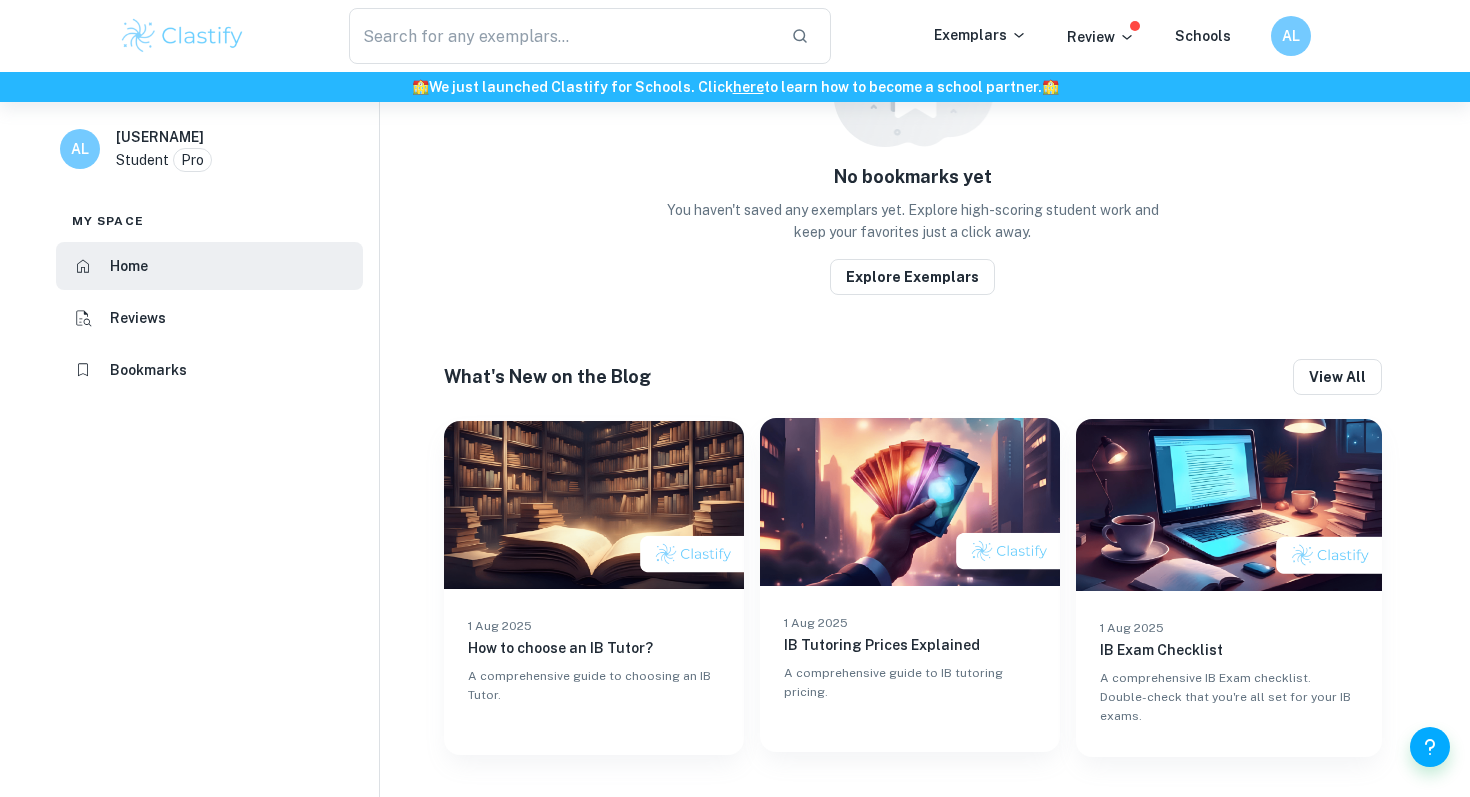 click at bounding box center (910, 502) 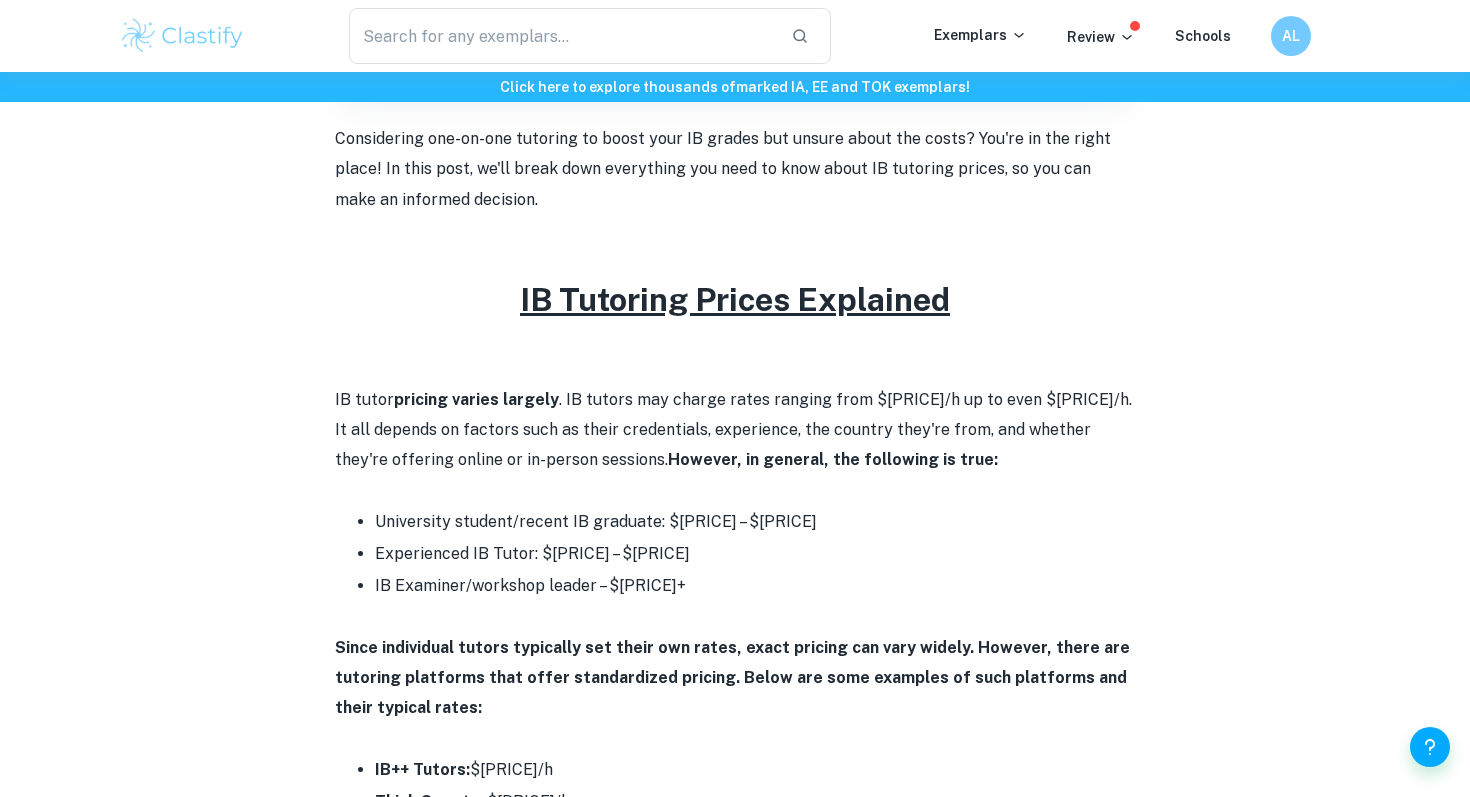scroll, scrollTop: 693, scrollLeft: 0, axis: vertical 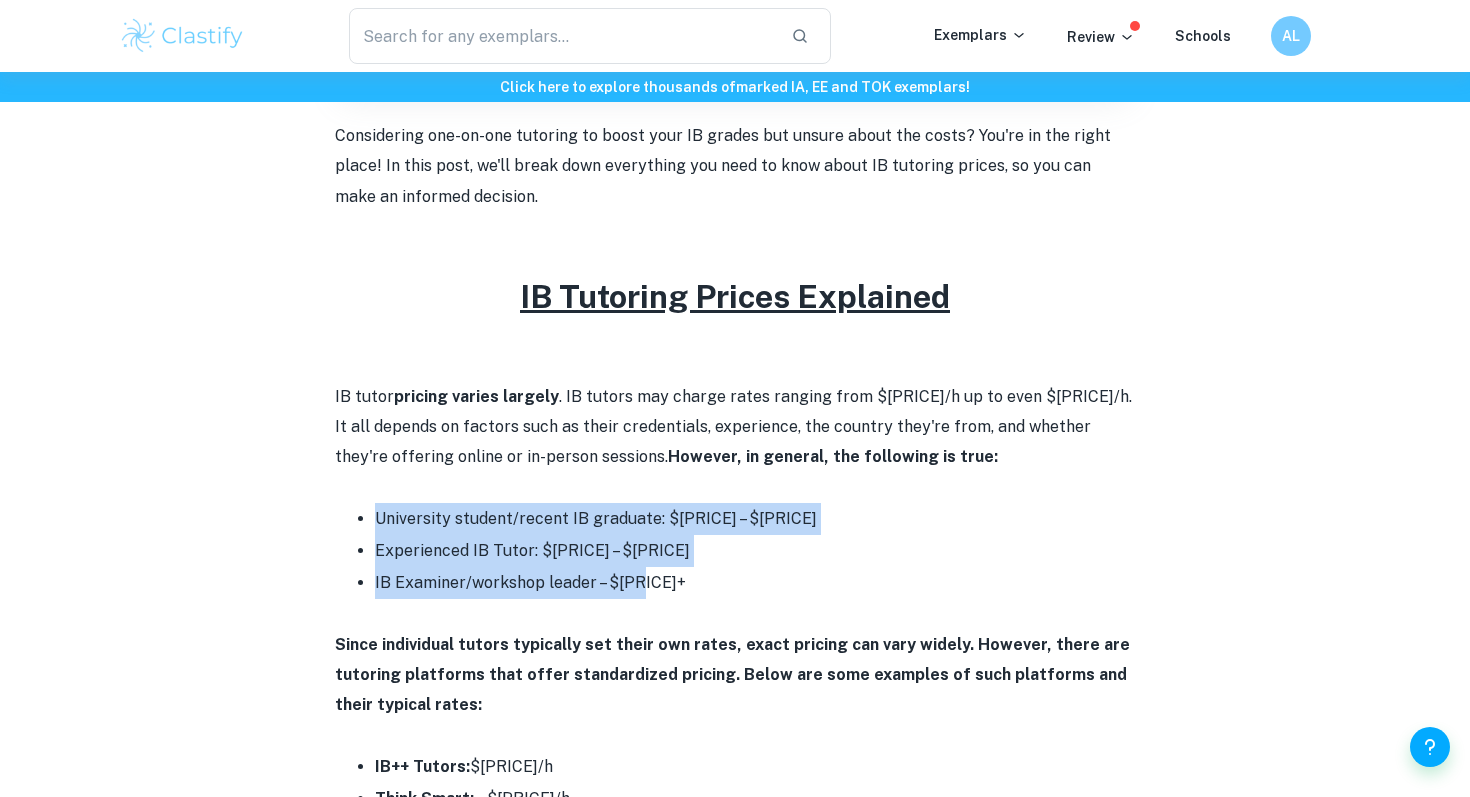 drag, startPoint x: 657, startPoint y: 580, endPoint x: 349, endPoint y: 511, distance: 315.63428 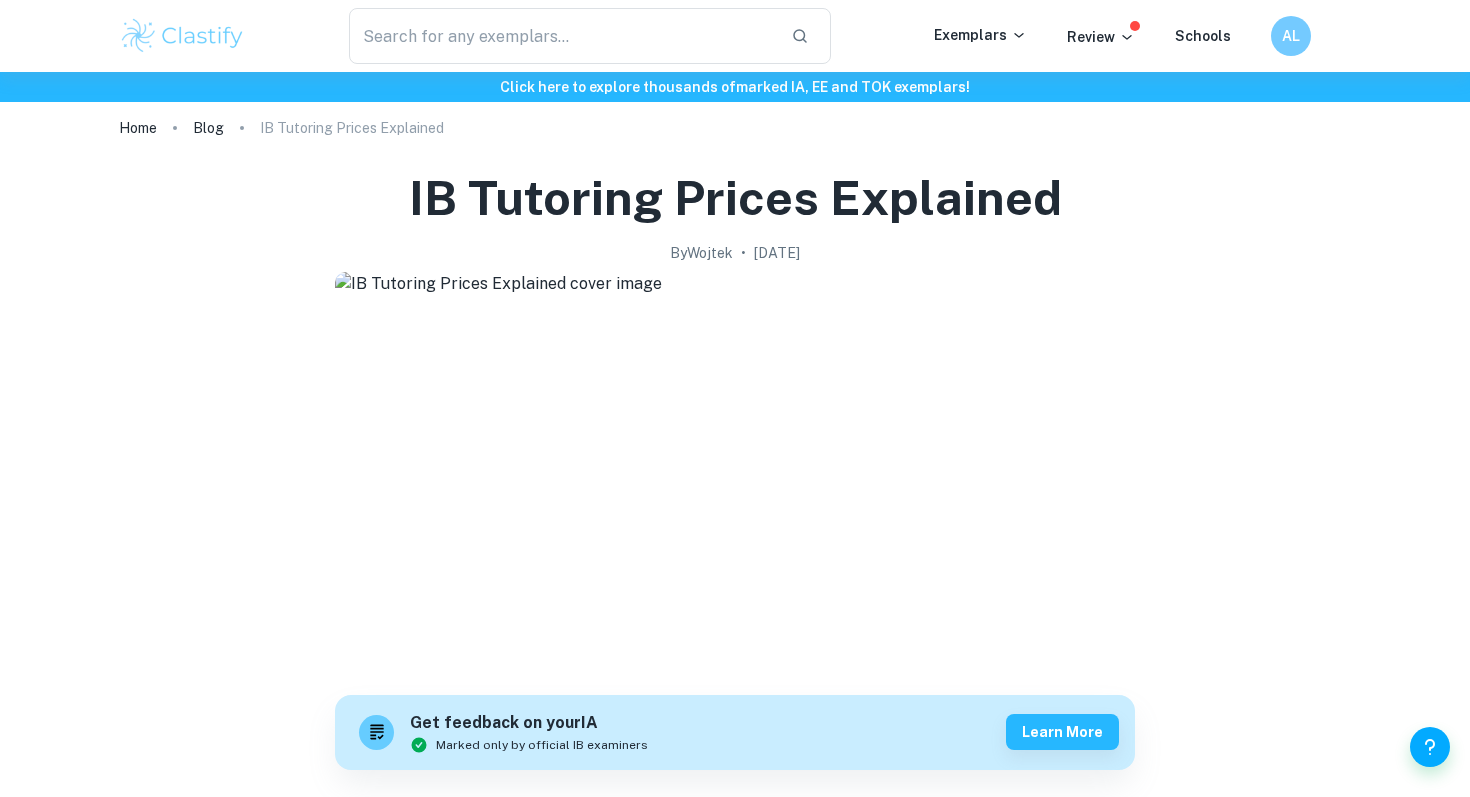 scroll, scrollTop: 0, scrollLeft: 0, axis: both 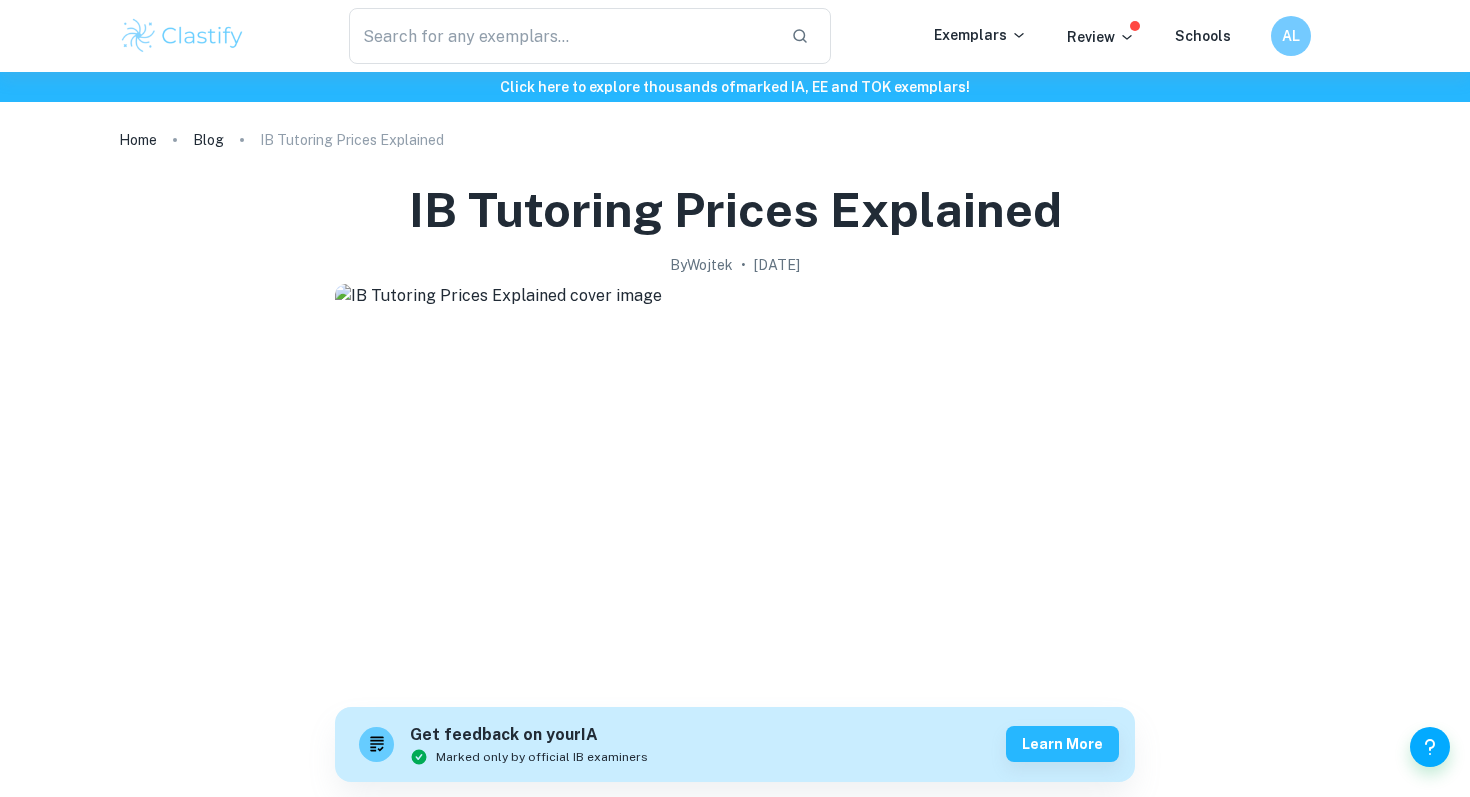 click at bounding box center [182, 36] 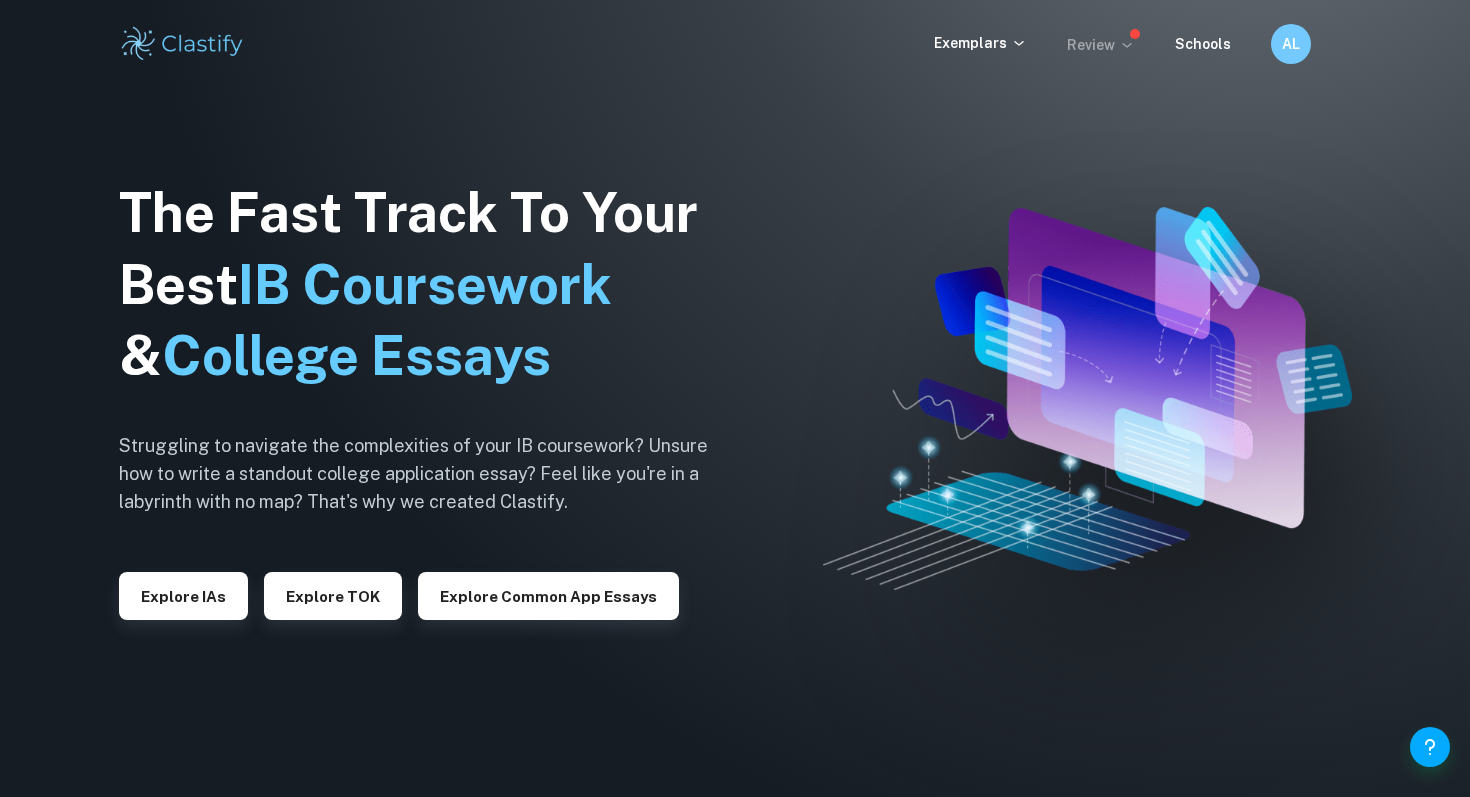 click 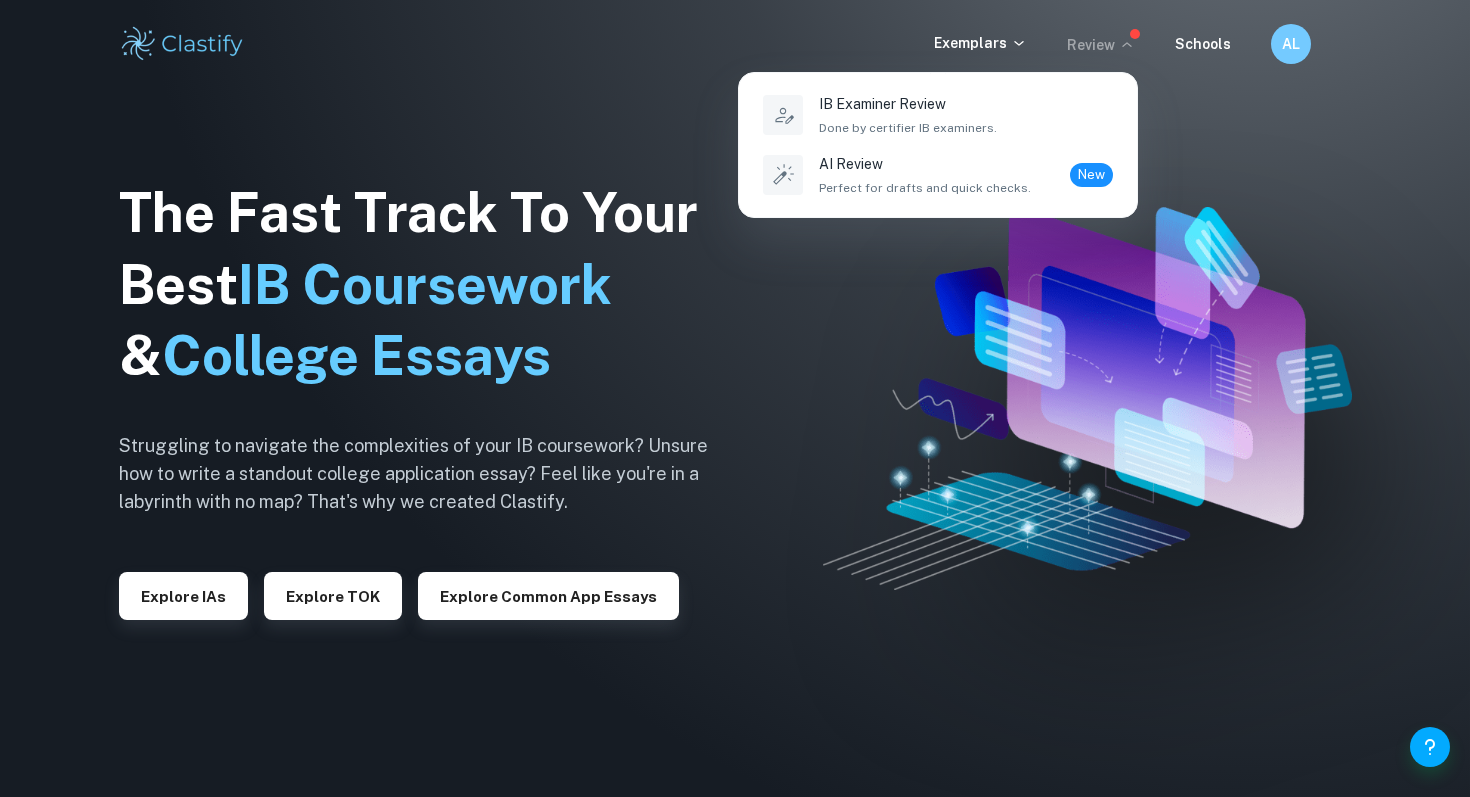 click at bounding box center (735, 398) 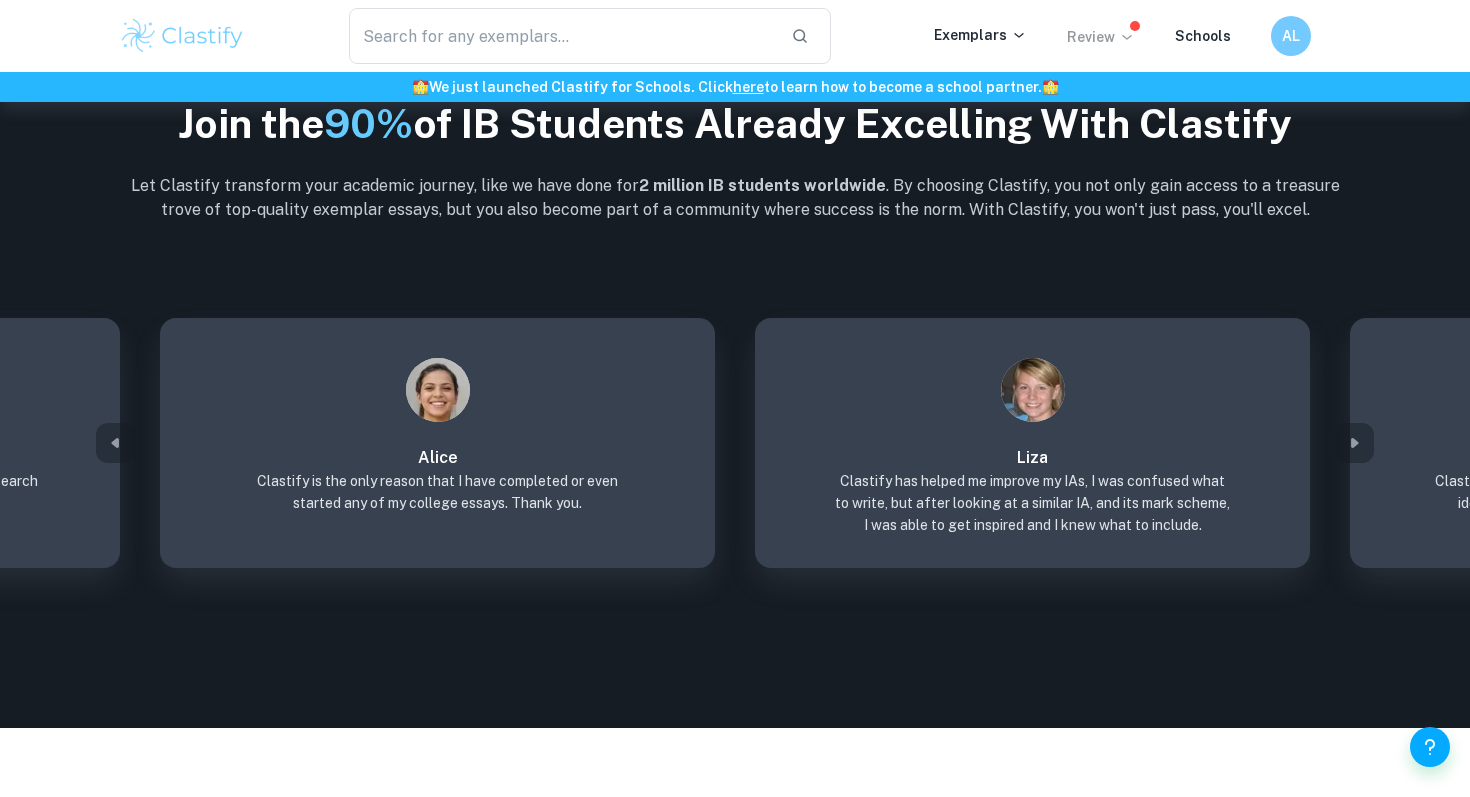 scroll, scrollTop: 2712, scrollLeft: 0, axis: vertical 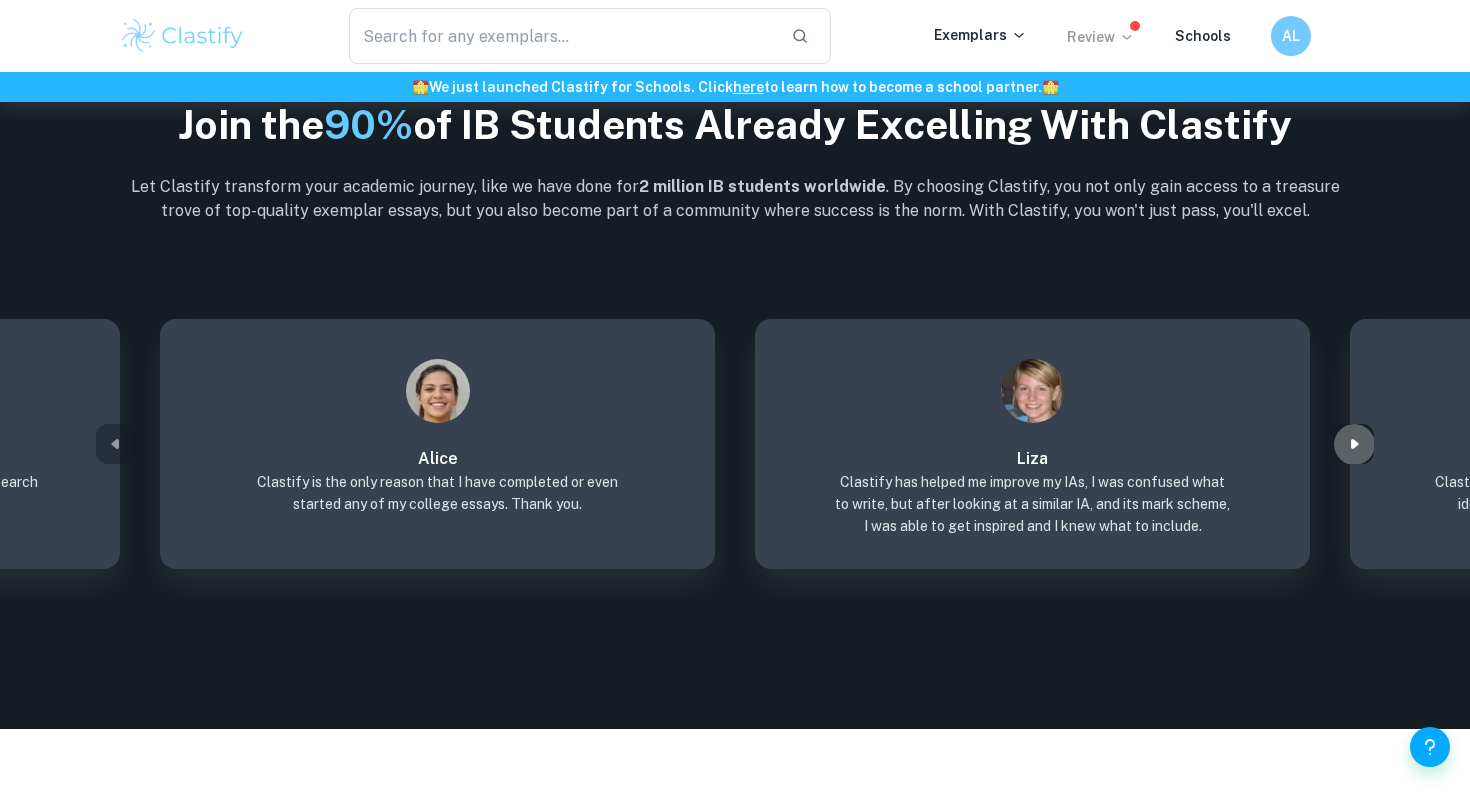 click at bounding box center (1354, 444) 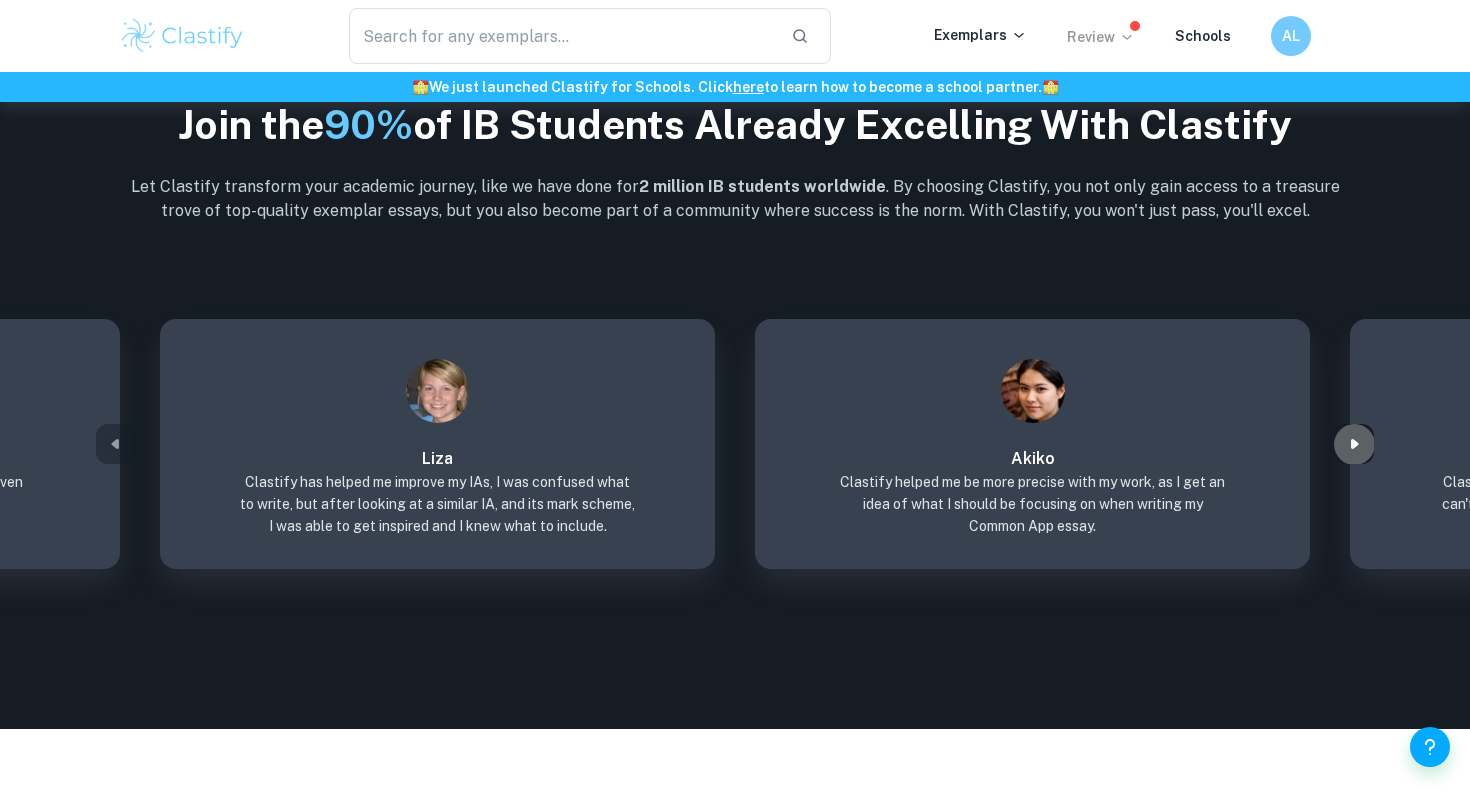 click at bounding box center (1354, 444) 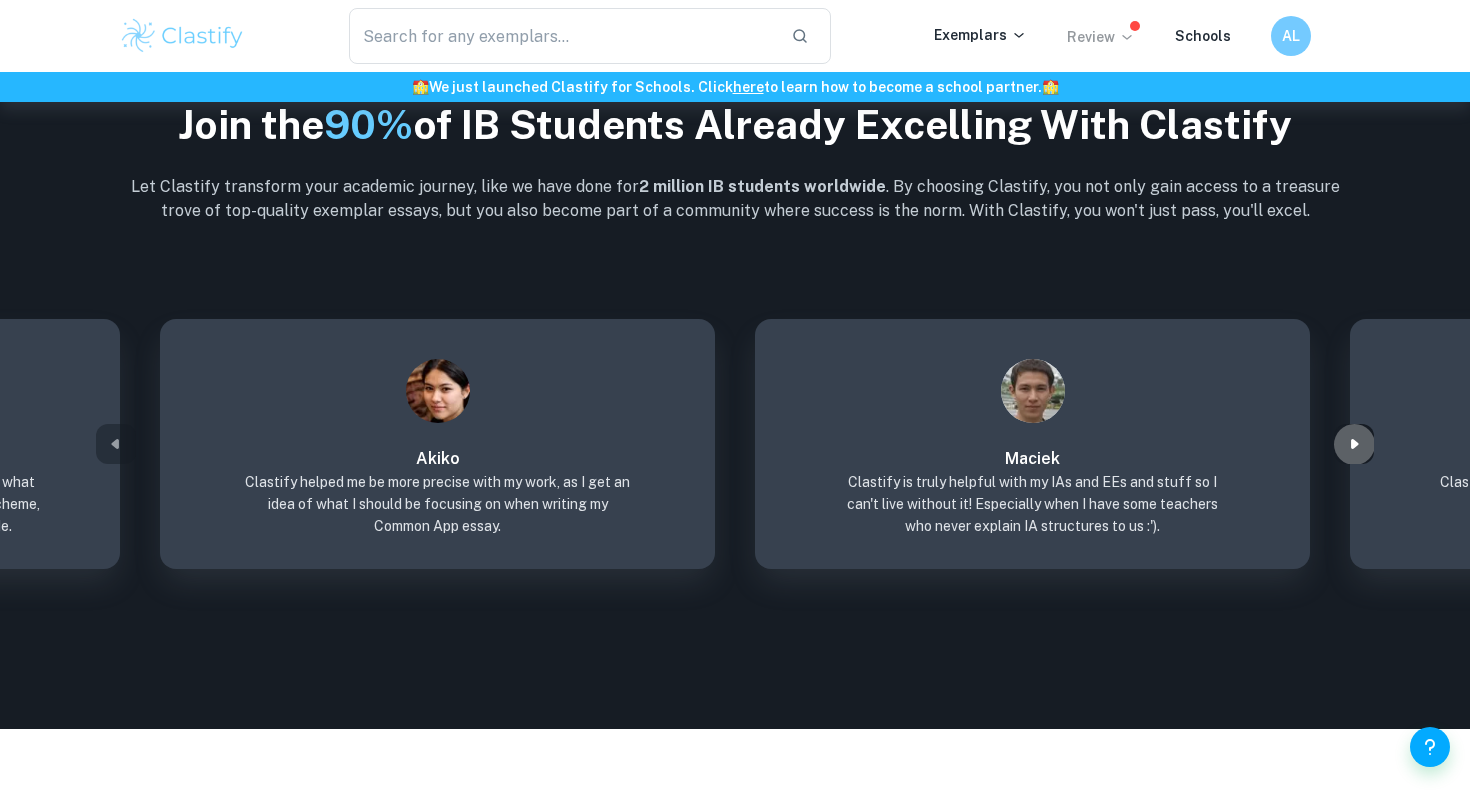 click at bounding box center [1354, 444] 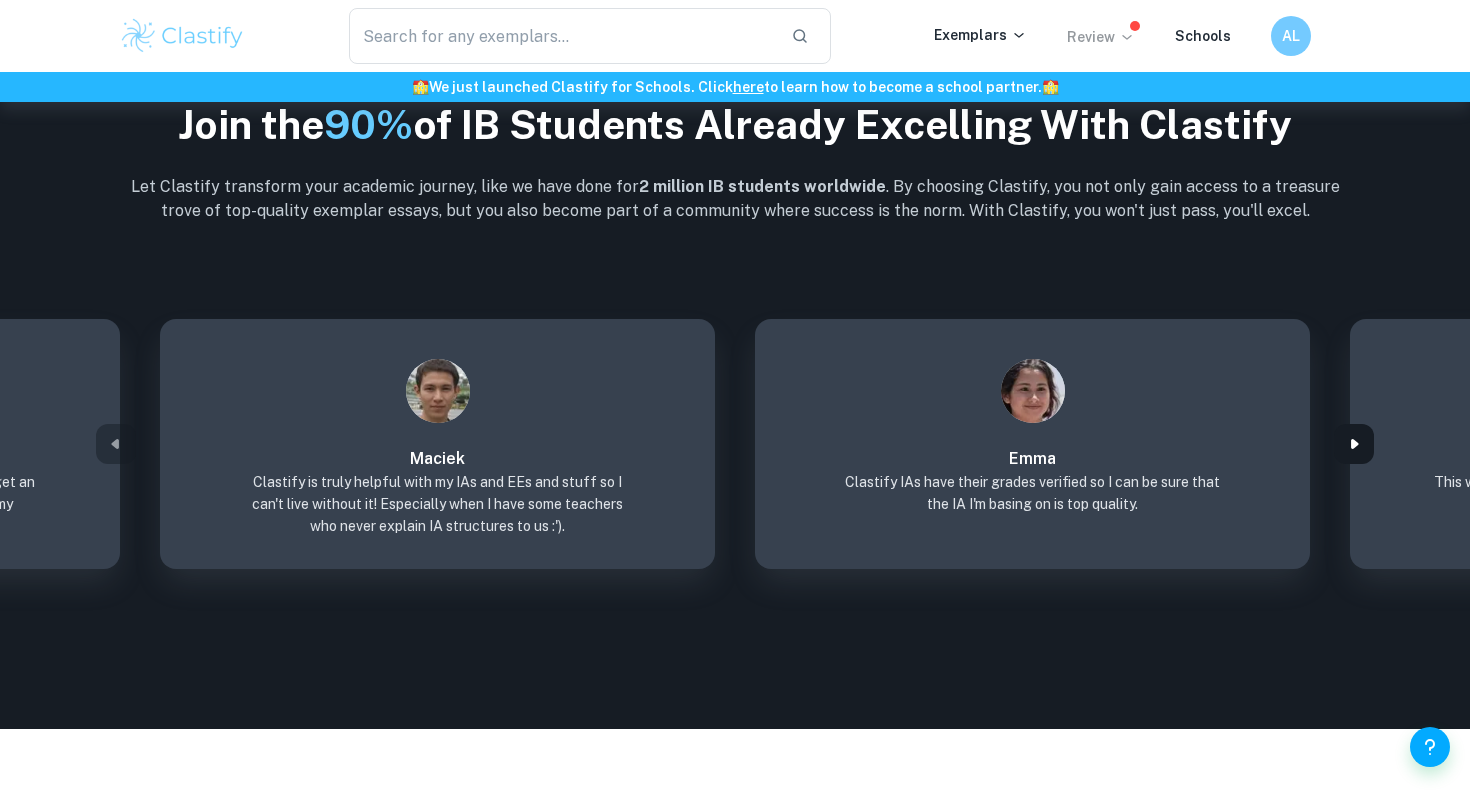 click at bounding box center [1354, 444] 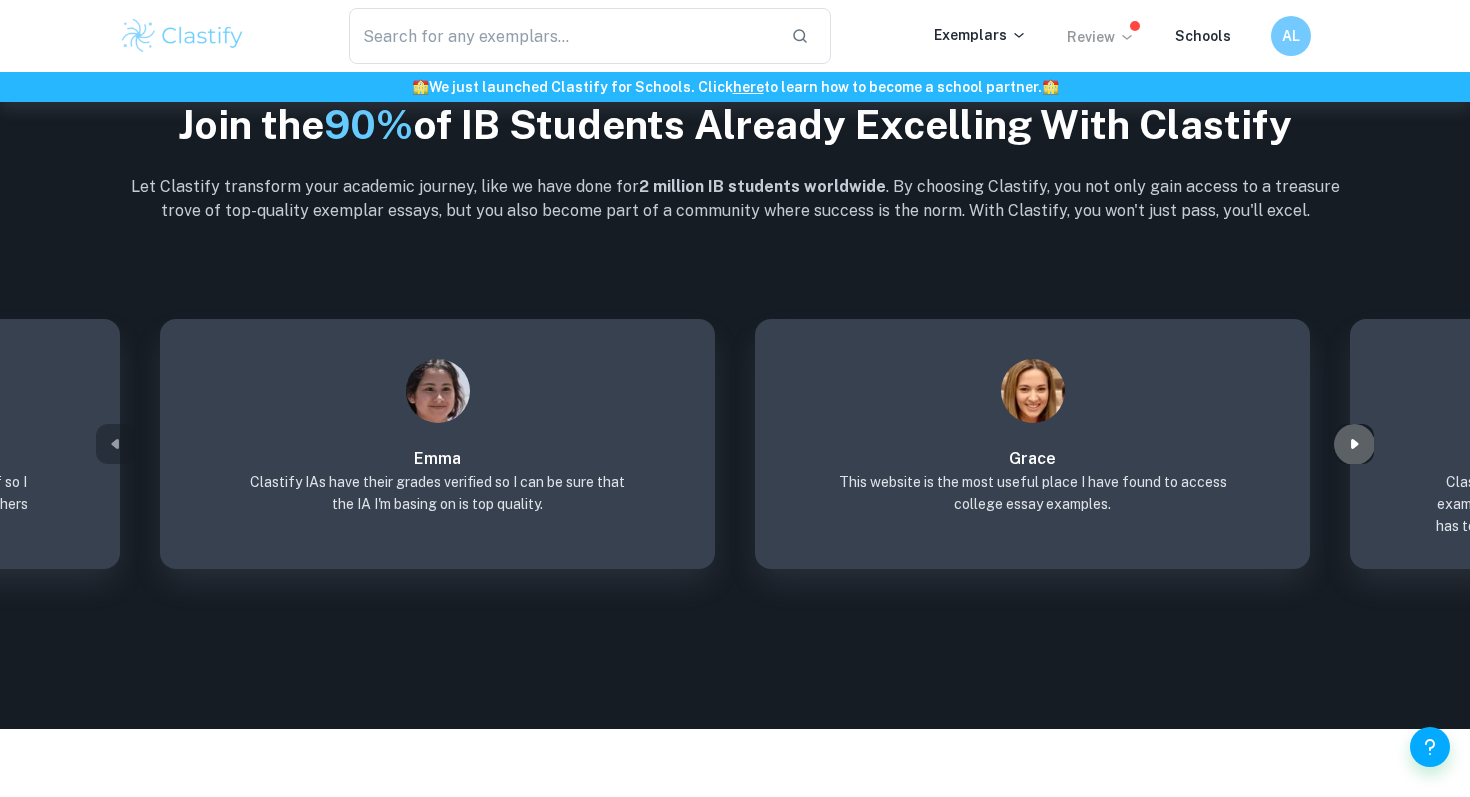 click at bounding box center [1354, 444] 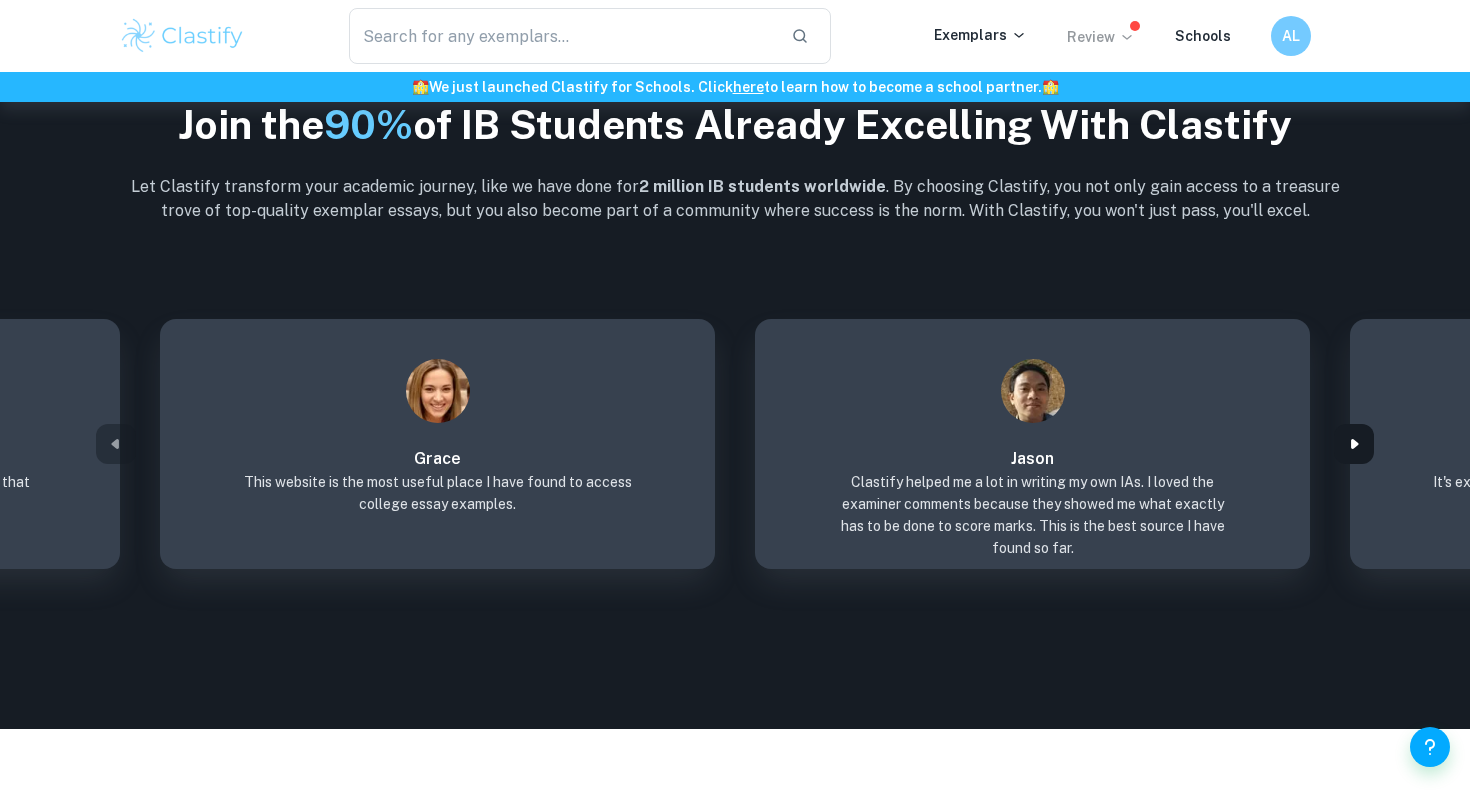 click at bounding box center [1354, 444] 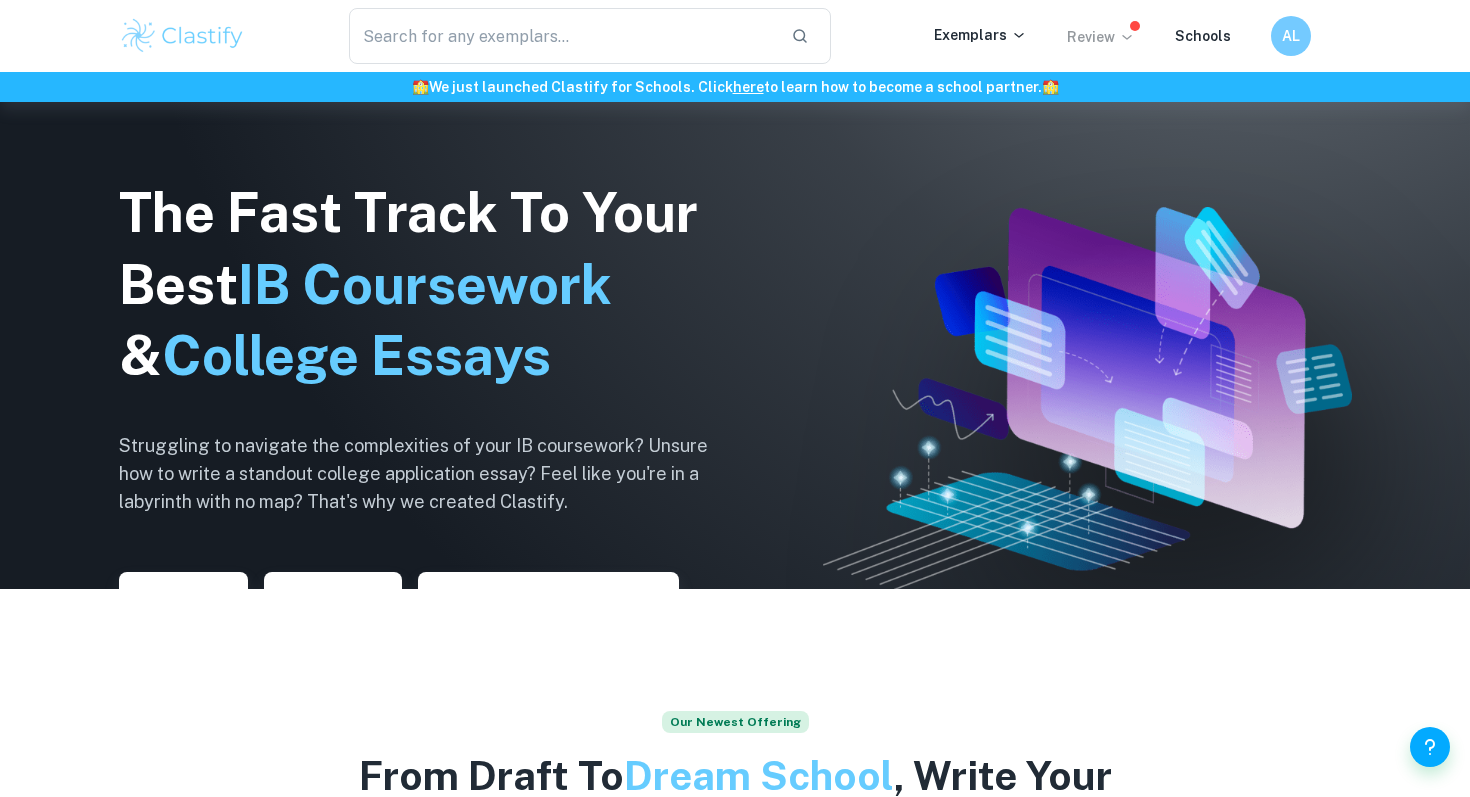 scroll, scrollTop: 0, scrollLeft: 0, axis: both 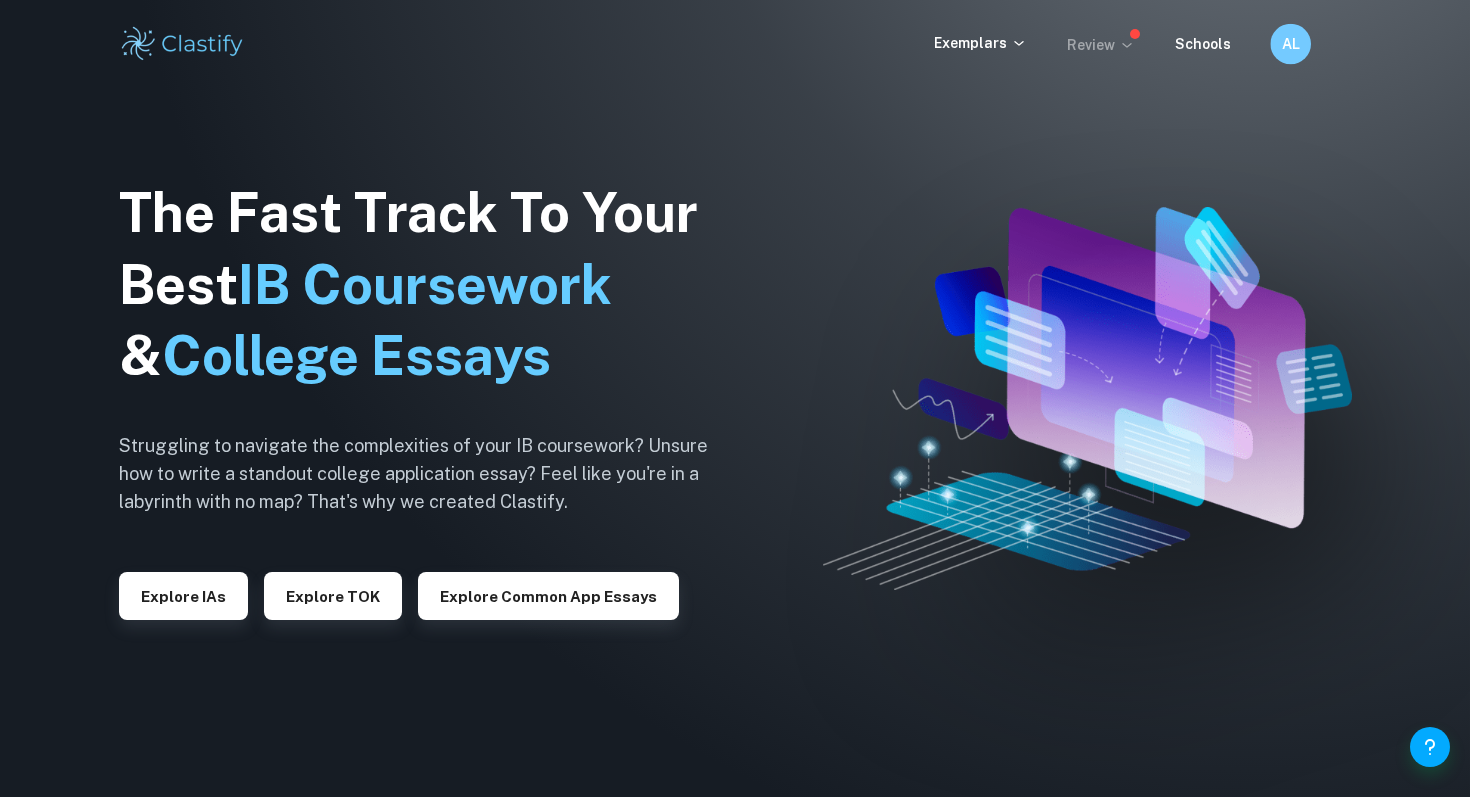 click on "AL" at bounding box center (1310, 44) 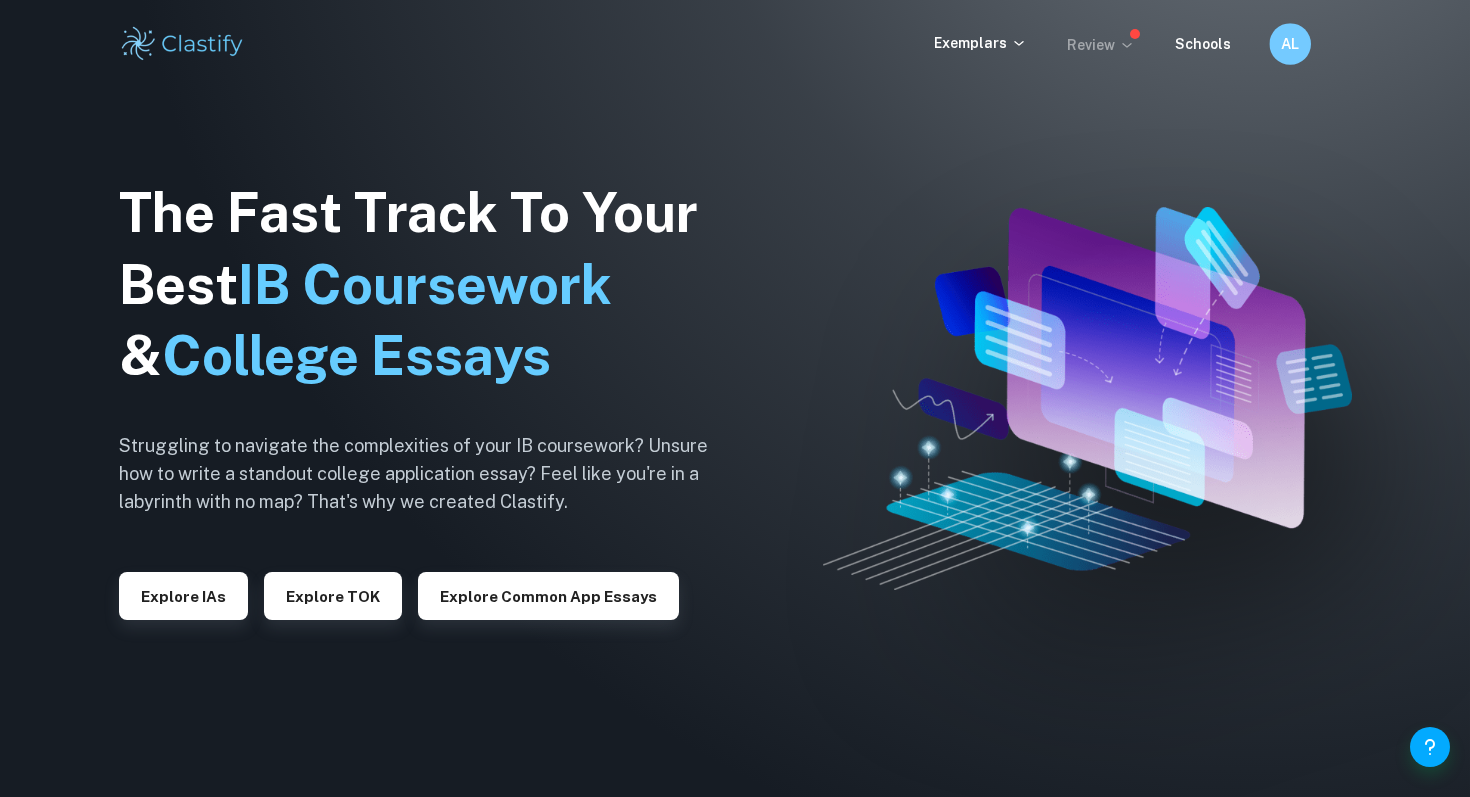 click on "AL" at bounding box center (1290, 44) 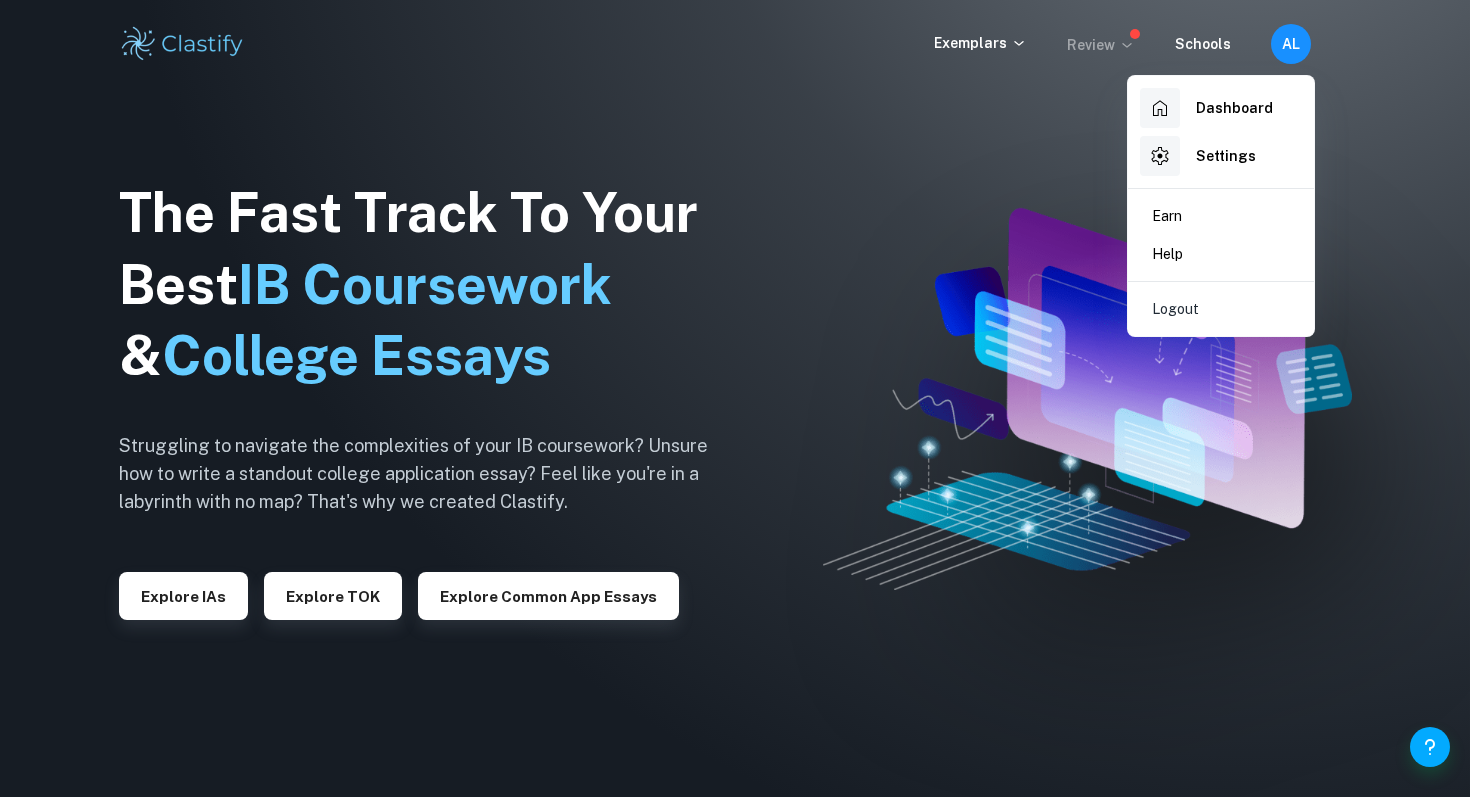 click on "Dashboard" at bounding box center (1221, 108) 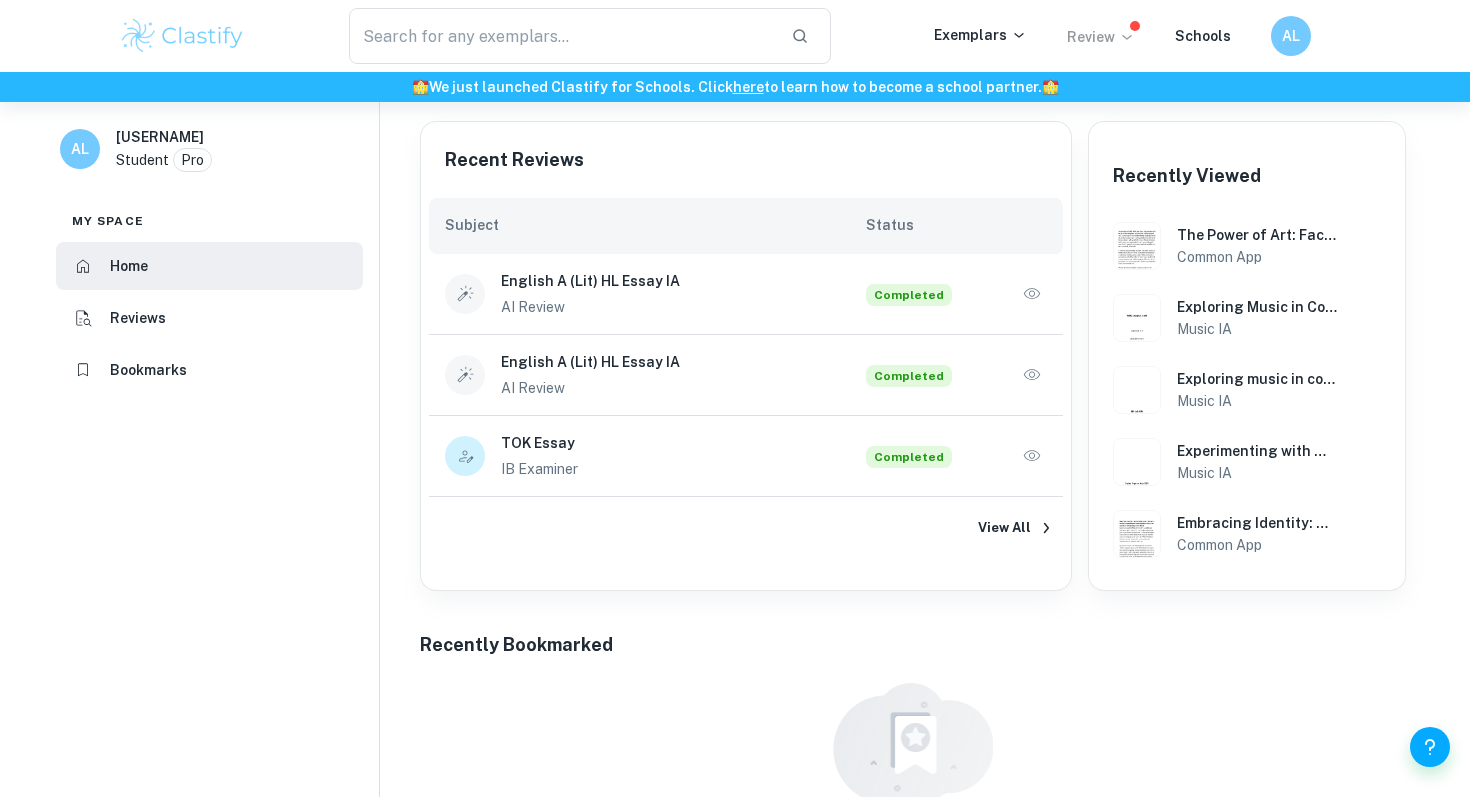 scroll, scrollTop: 19, scrollLeft: 0, axis: vertical 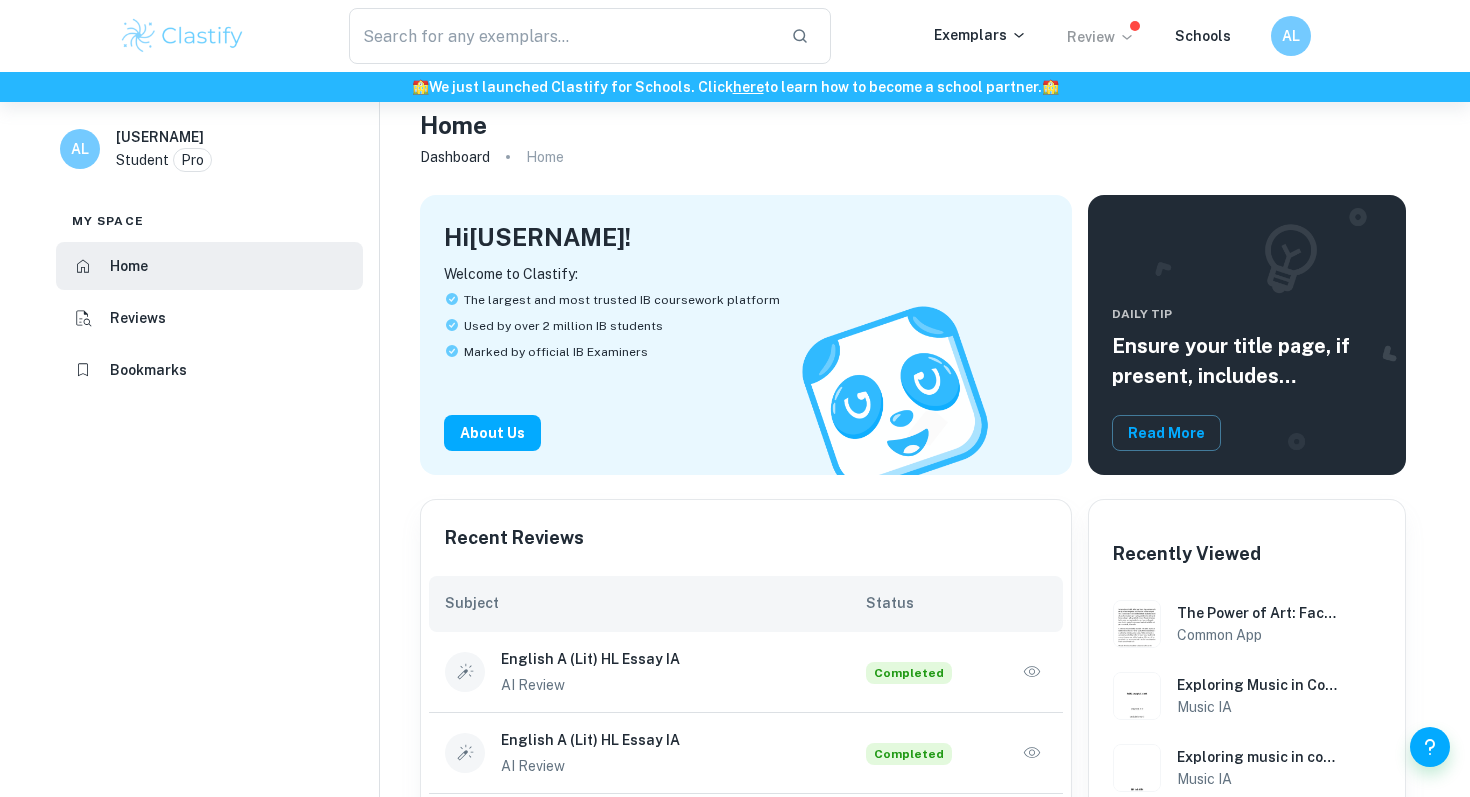 click at bounding box center (182, 36) 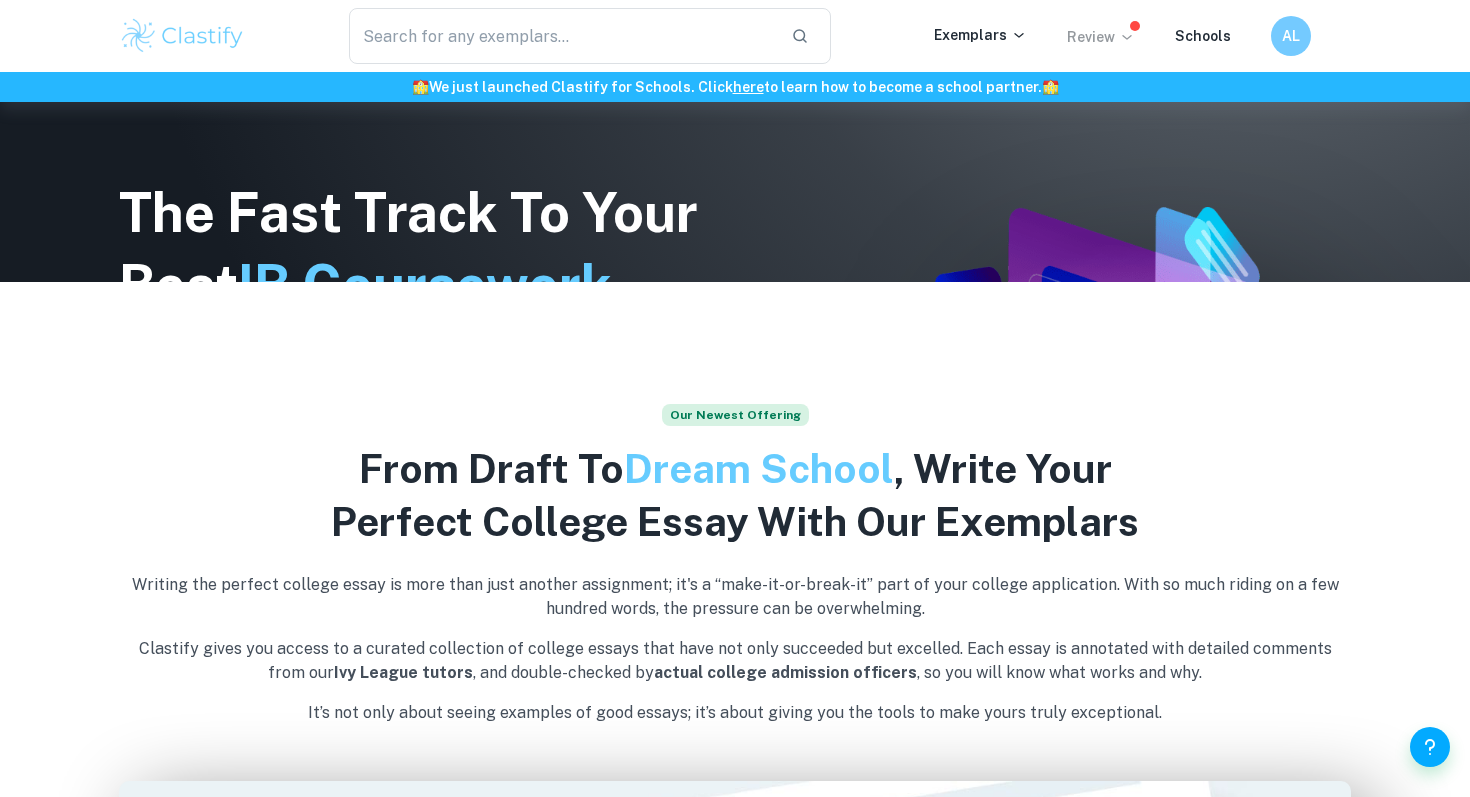 scroll, scrollTop: 0, scrollLeft: 0, axis: both 